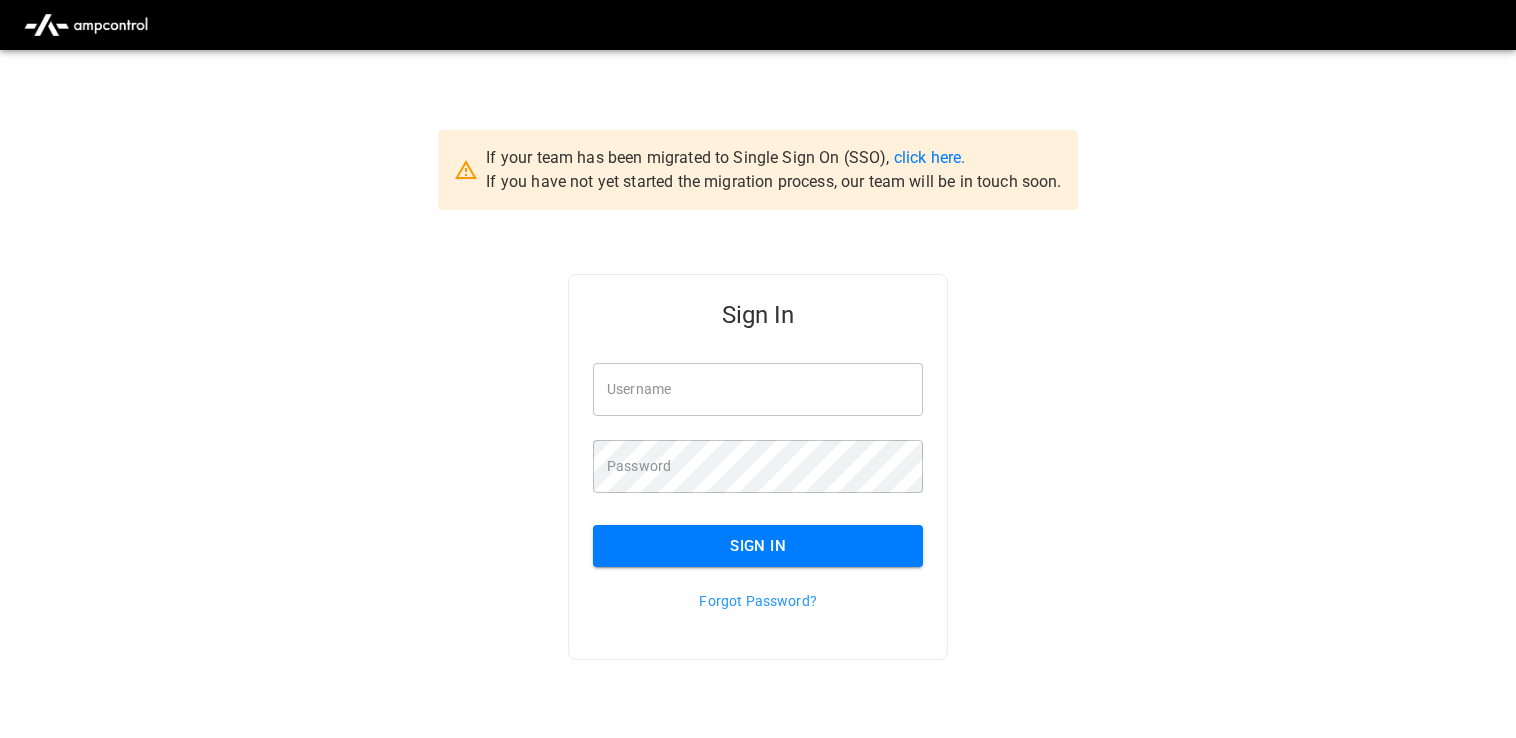scroll, scrollTop: 0, scrollLeft: 0, axis: both 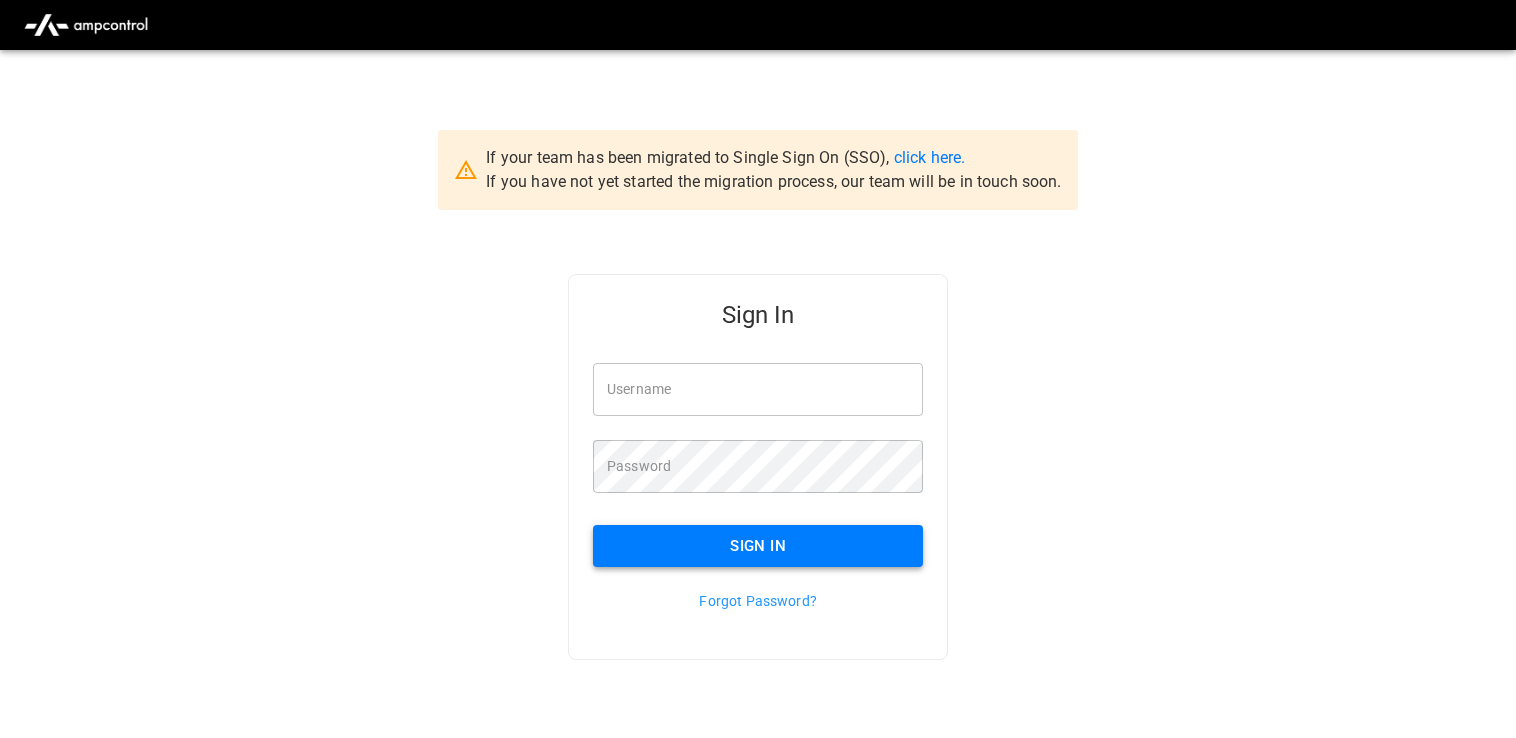 type on "*********" 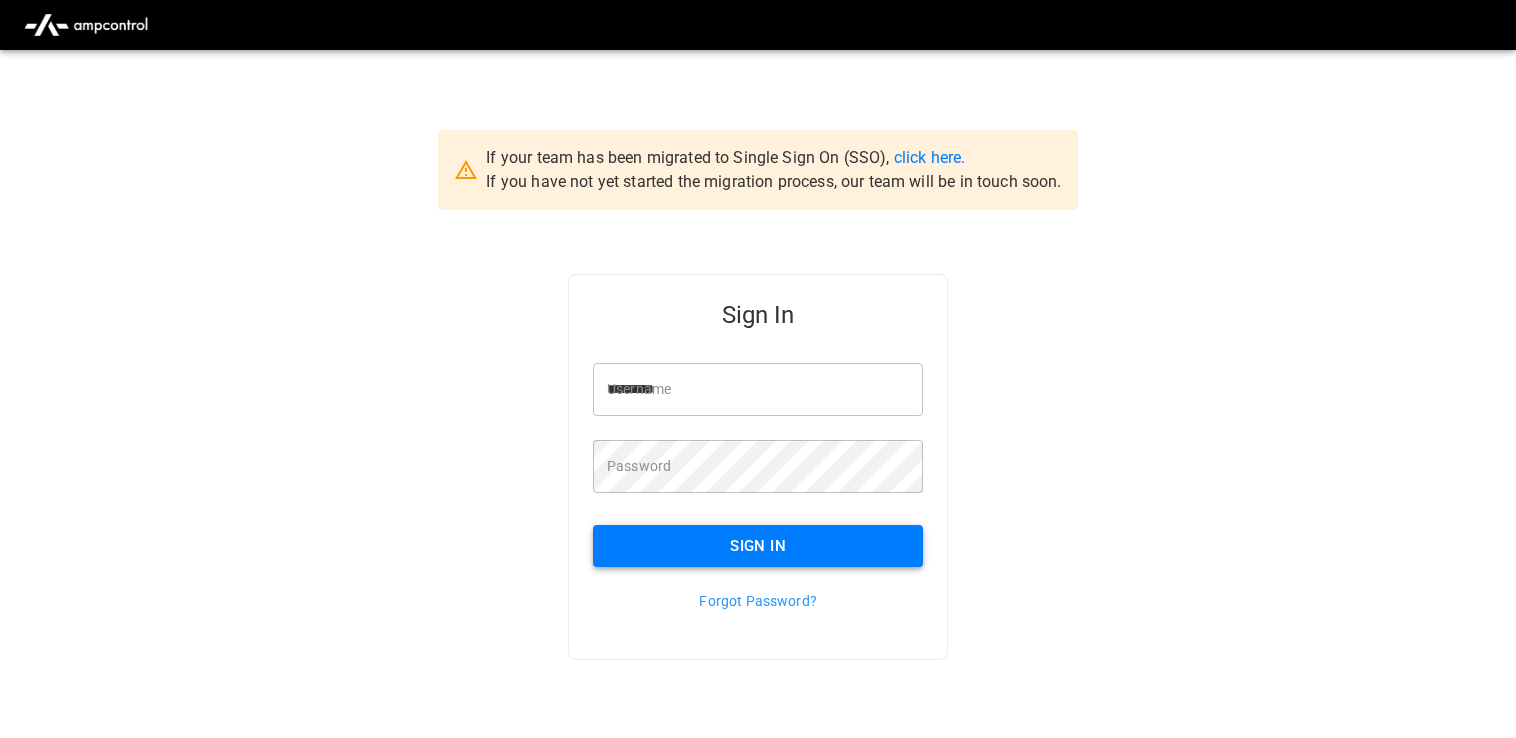 click on "Sign In" at bounding box center [758, 546] 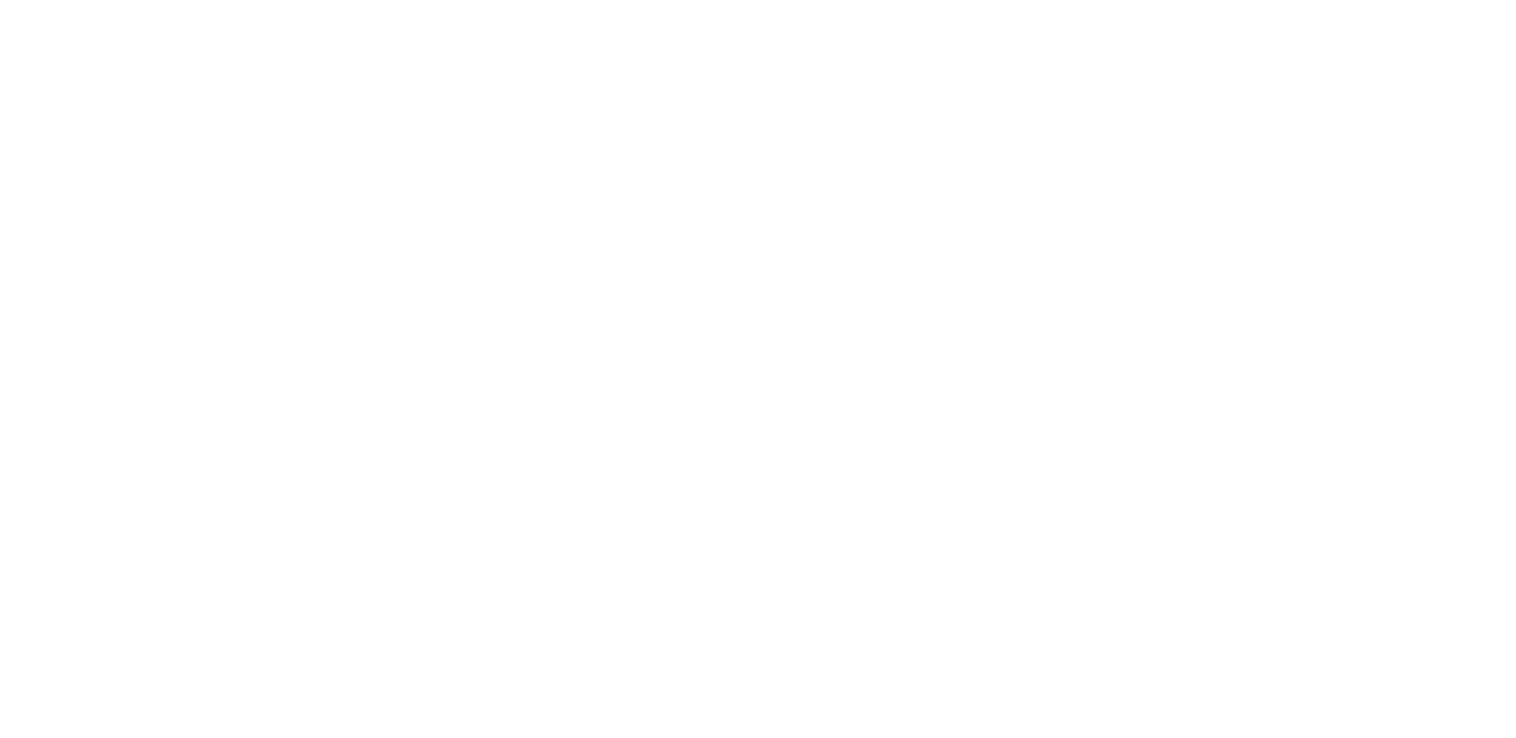 scroll, scrollTop: 0, scrollLeft: 0, axis: both 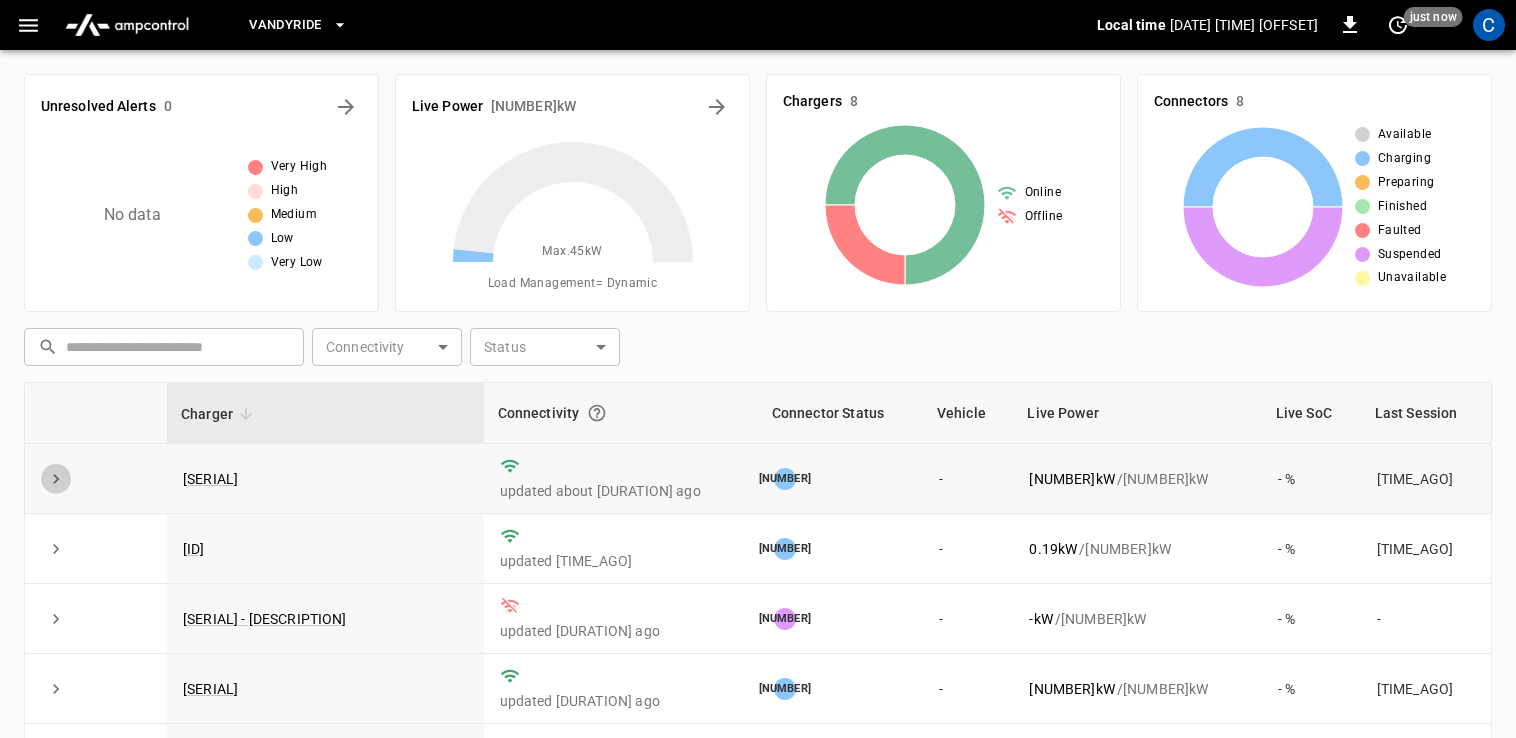 click at bounding box center (56, 479) 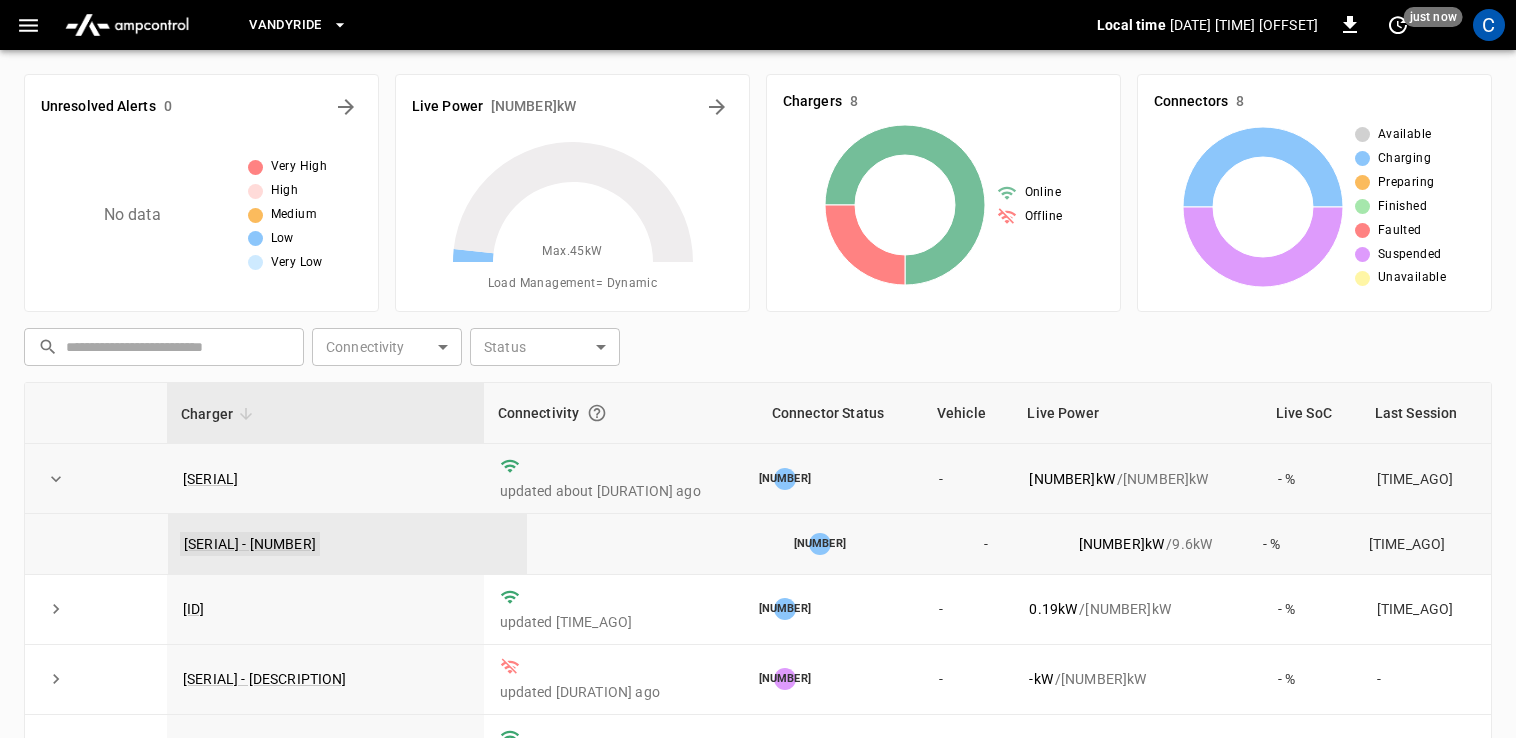 click on "[SERIAL] - [NUMBER]" at bounding box center [250, 544] 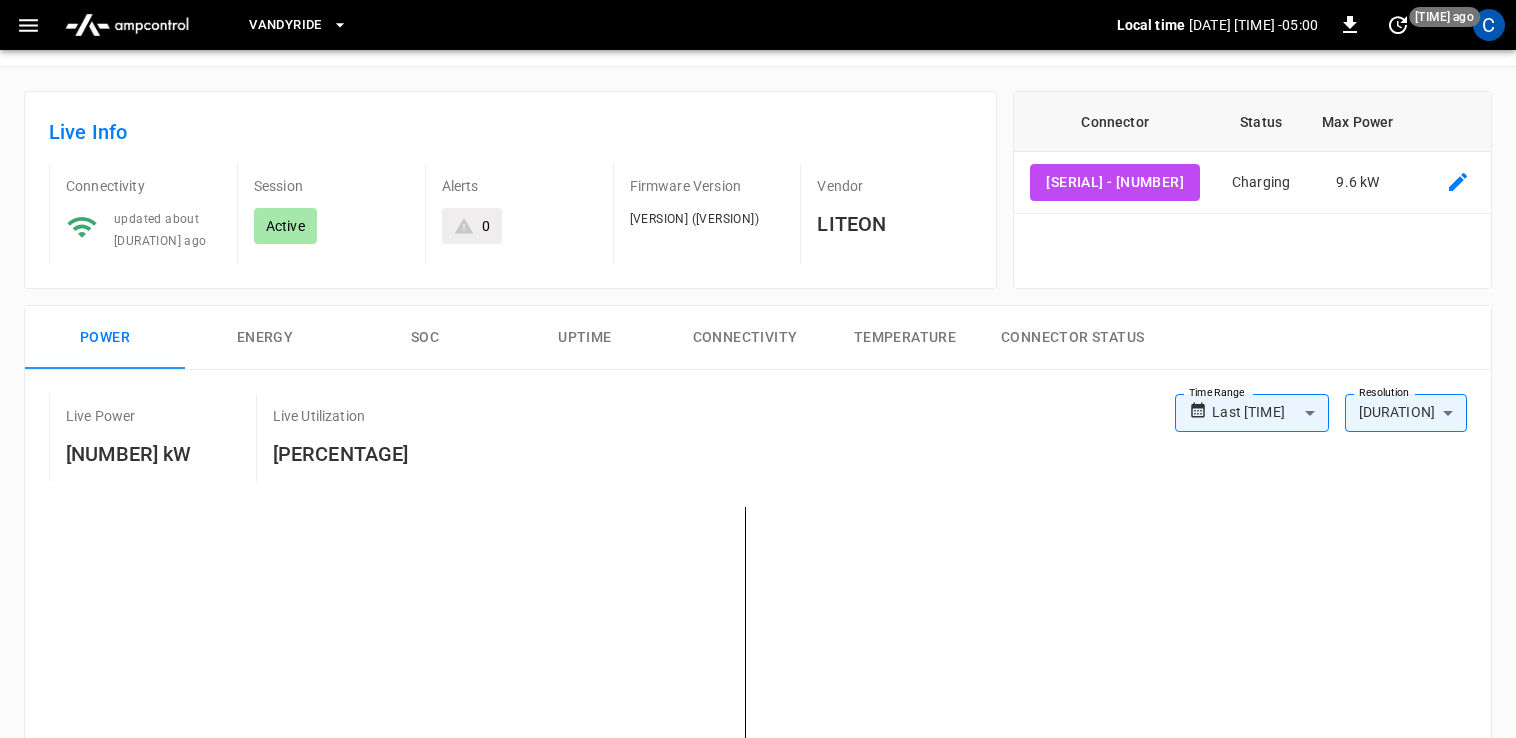scroll, scrollTop: 0, scrollLeft: 0, axis: both 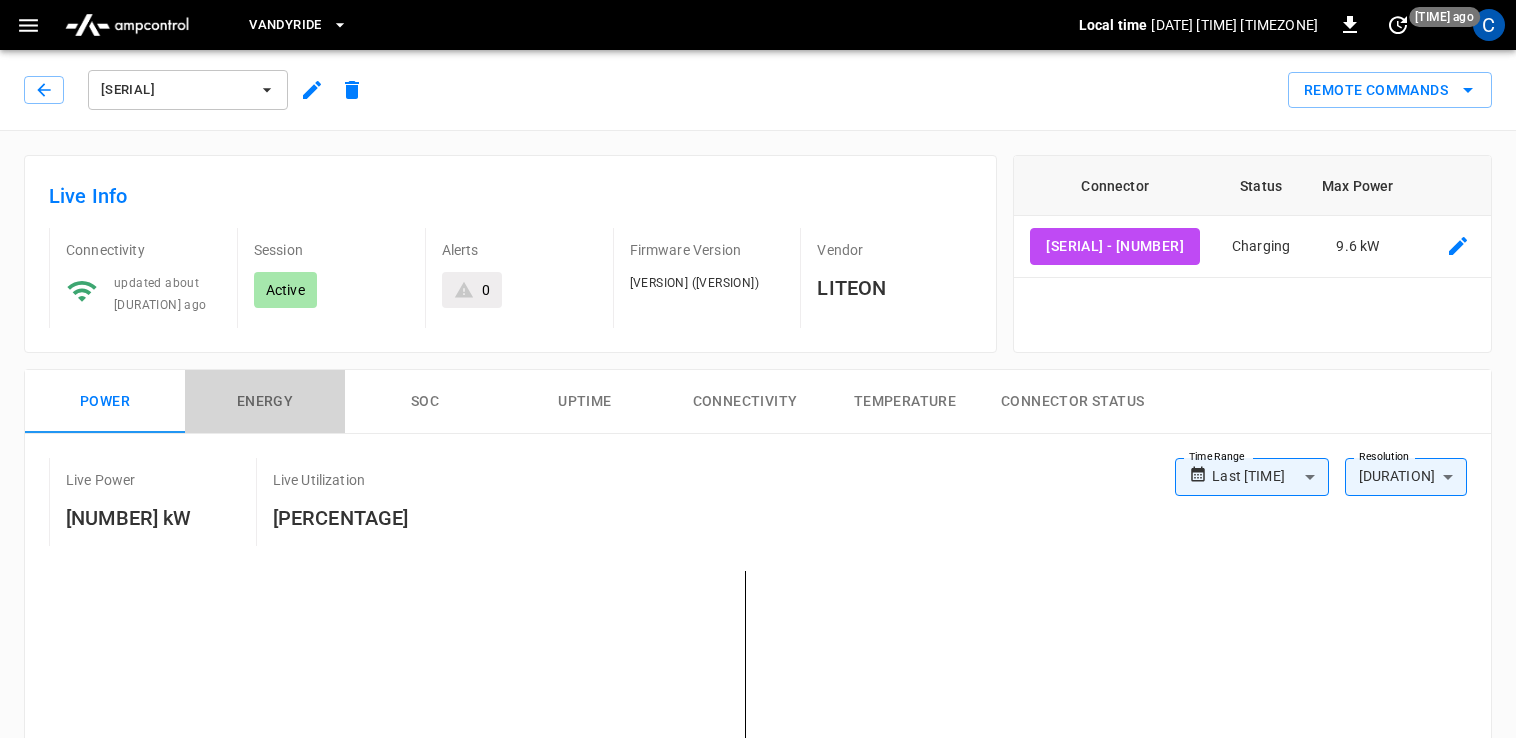 click on "Energy" at bounding box center (265, 402) 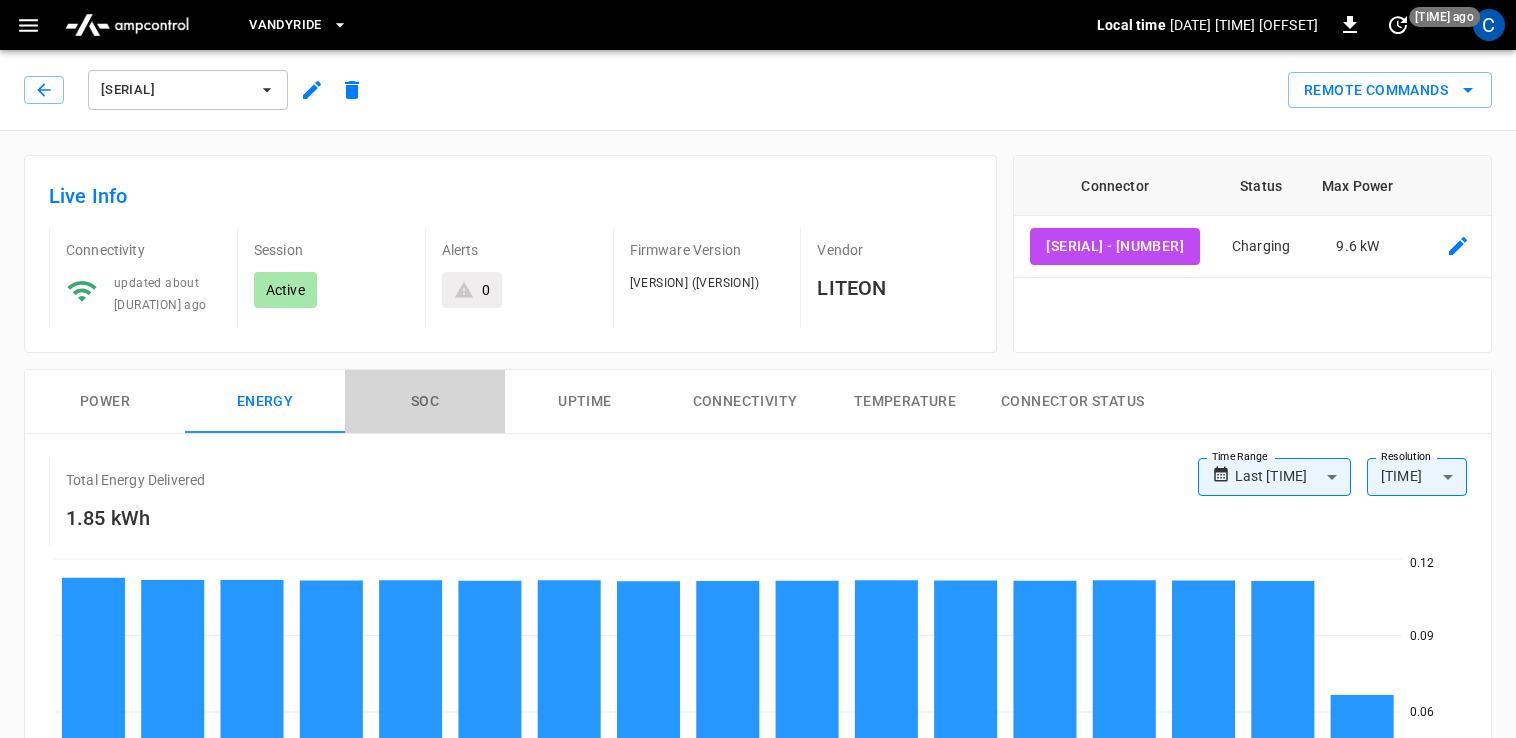 click on "SOC" at bounding box center (425, 402) 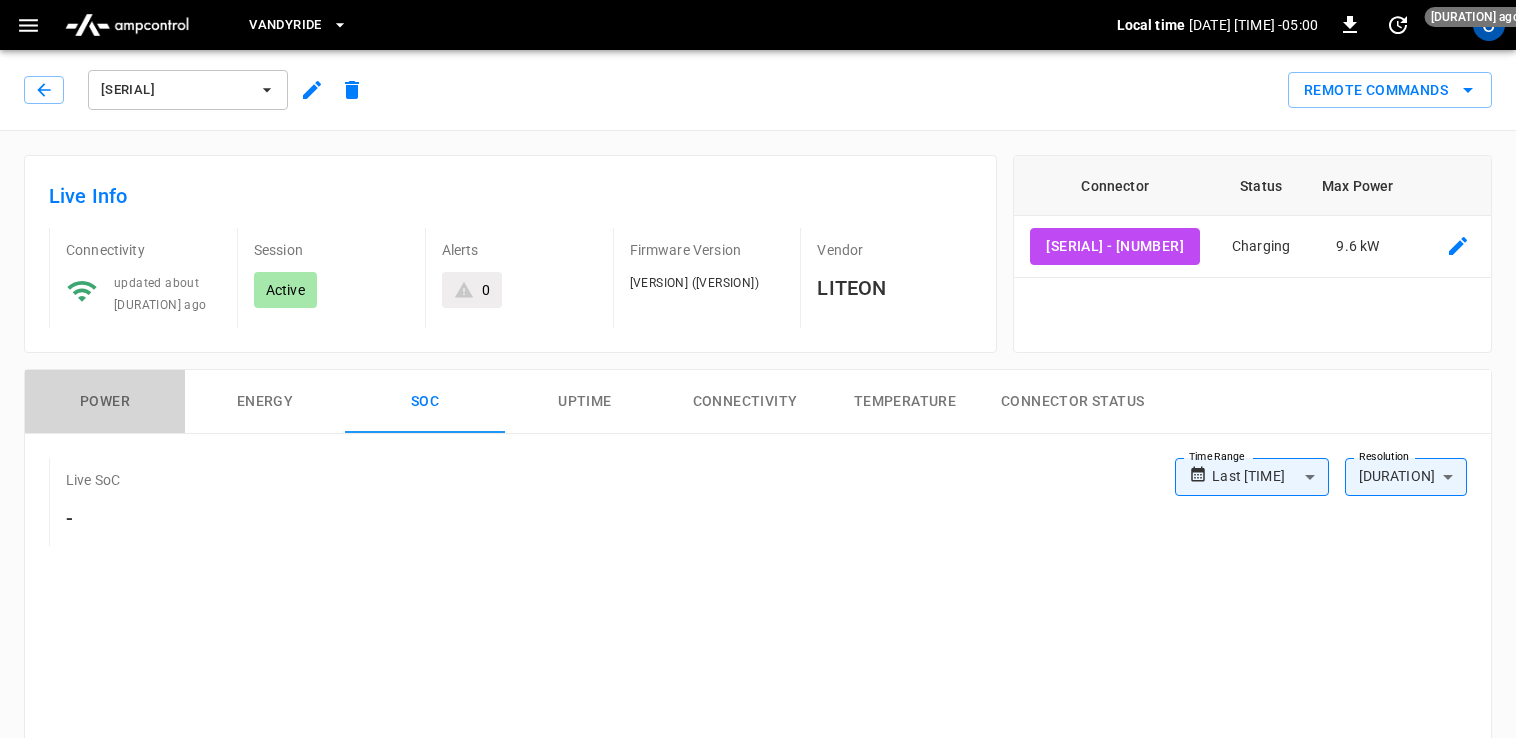 click on "Power" at bounding box center [105, 402] 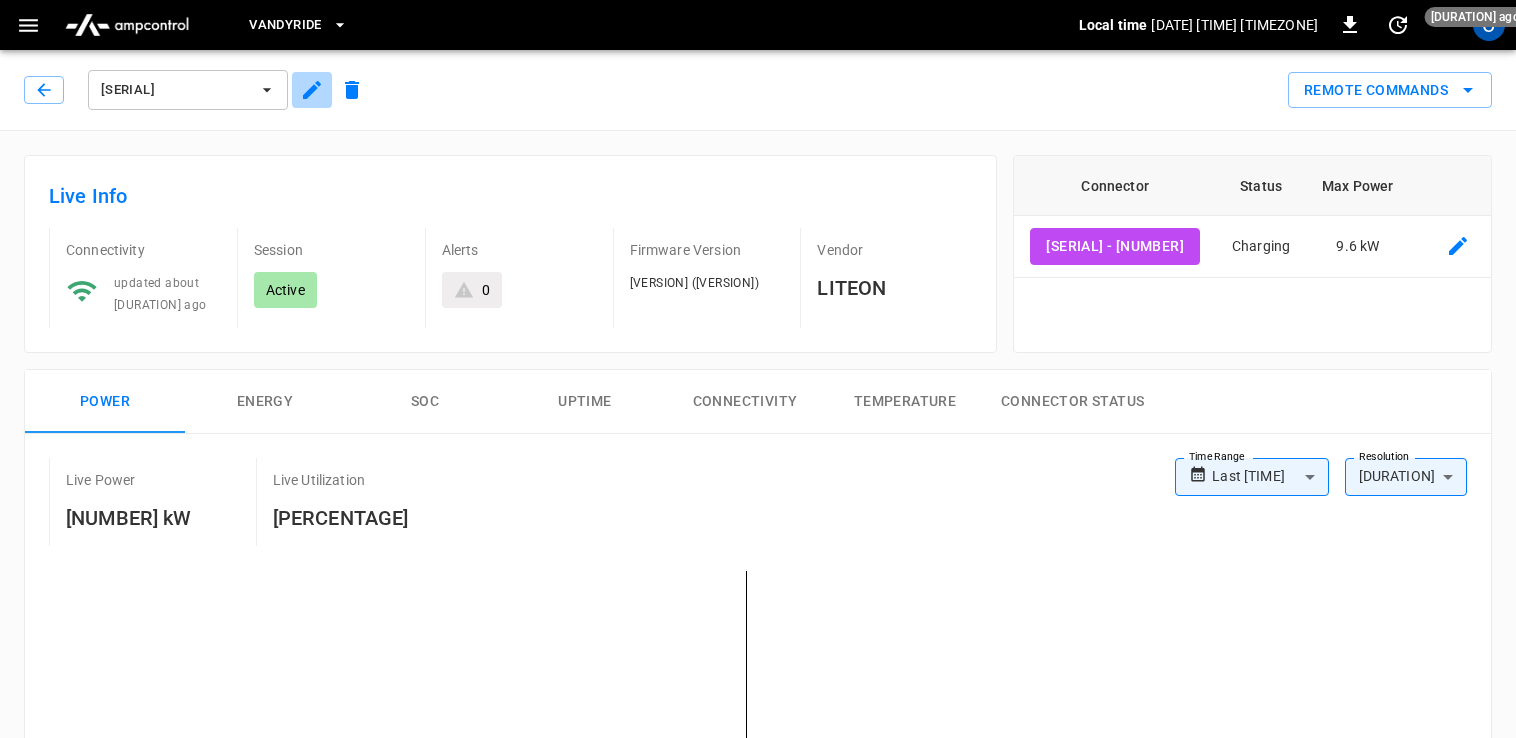 click at bounding box center [312, 90] 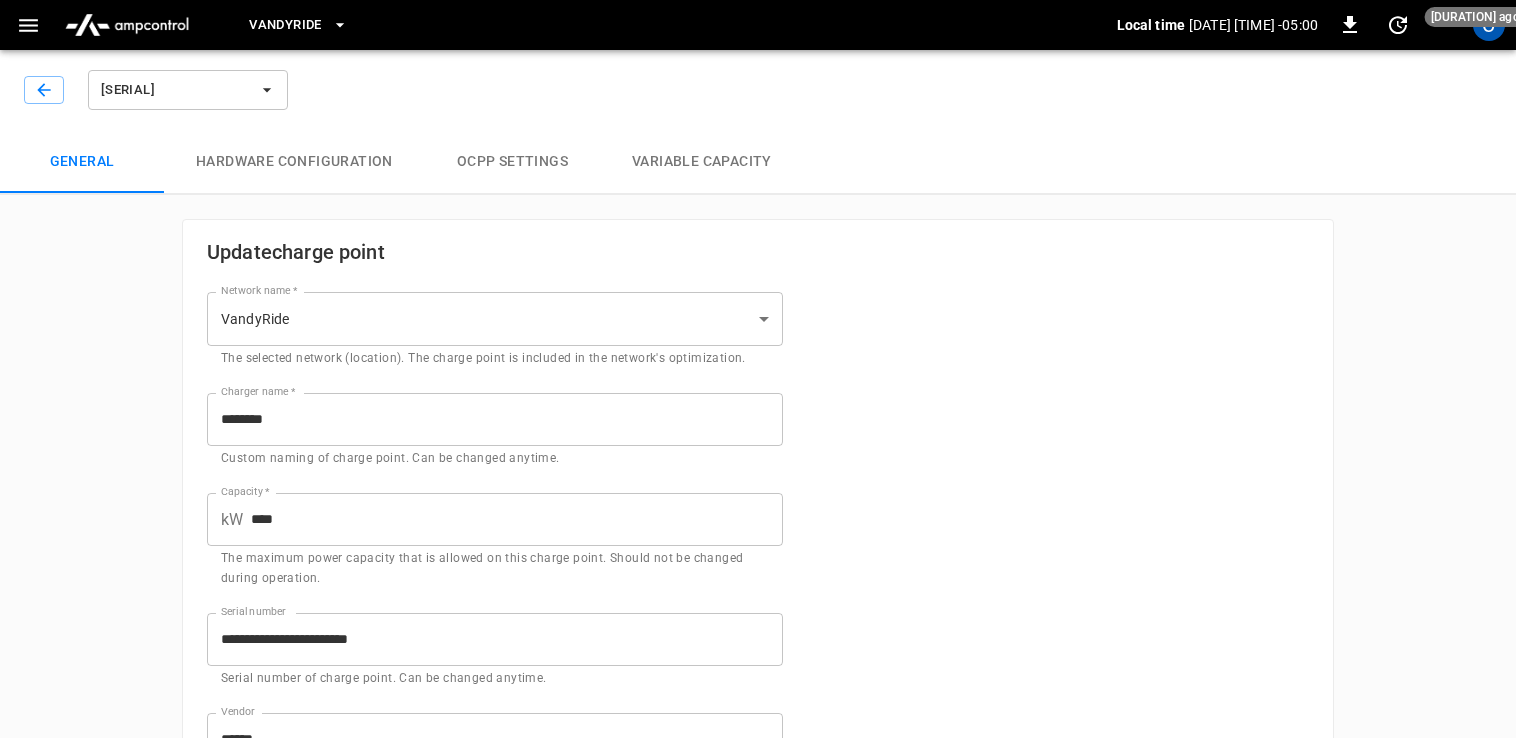 scroll, scrollTop: 442, scrollLeft: 0, axis: vertical 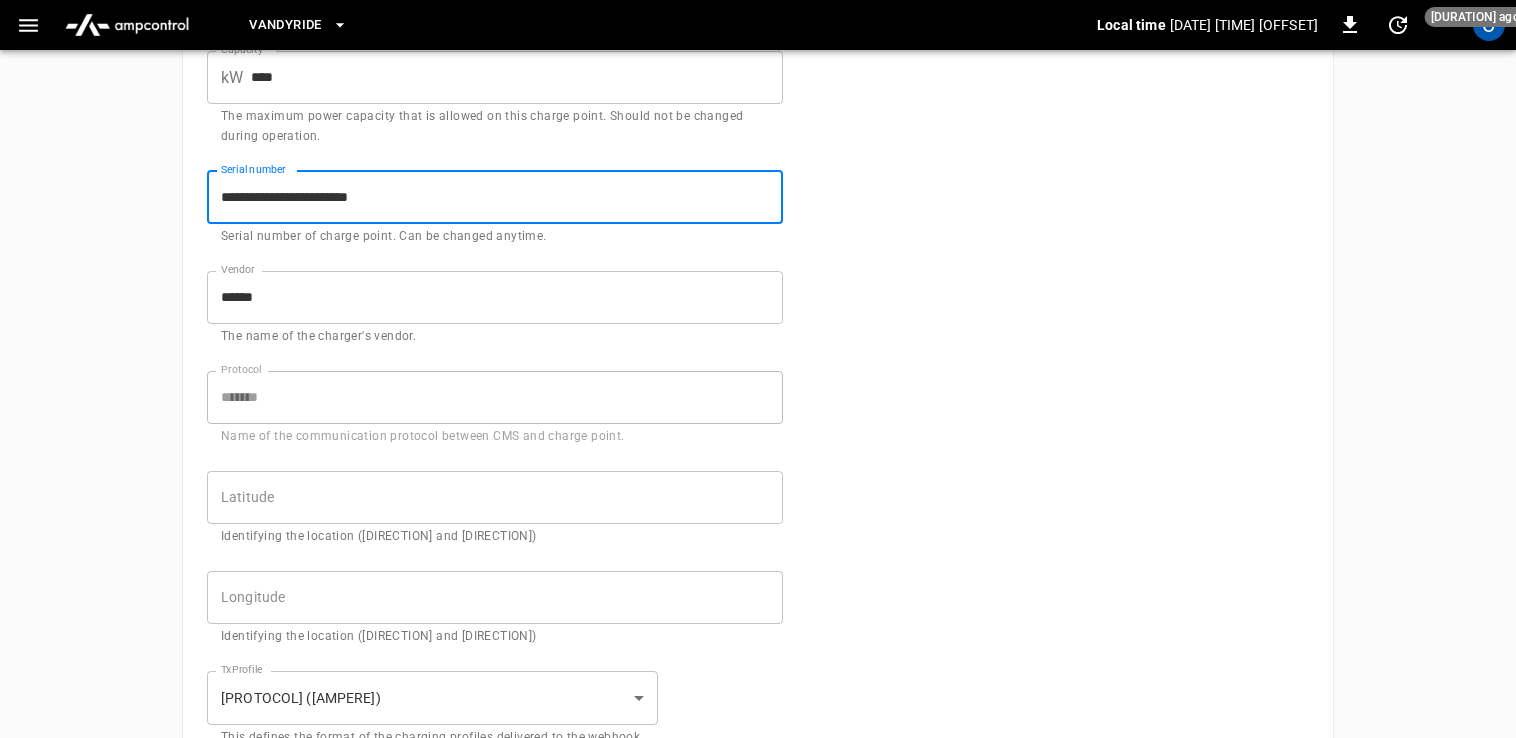 drag, startPoint x: 408, startPoint y: 197, endPoint x: 92, endPoint y: 168, distance: 317.3279 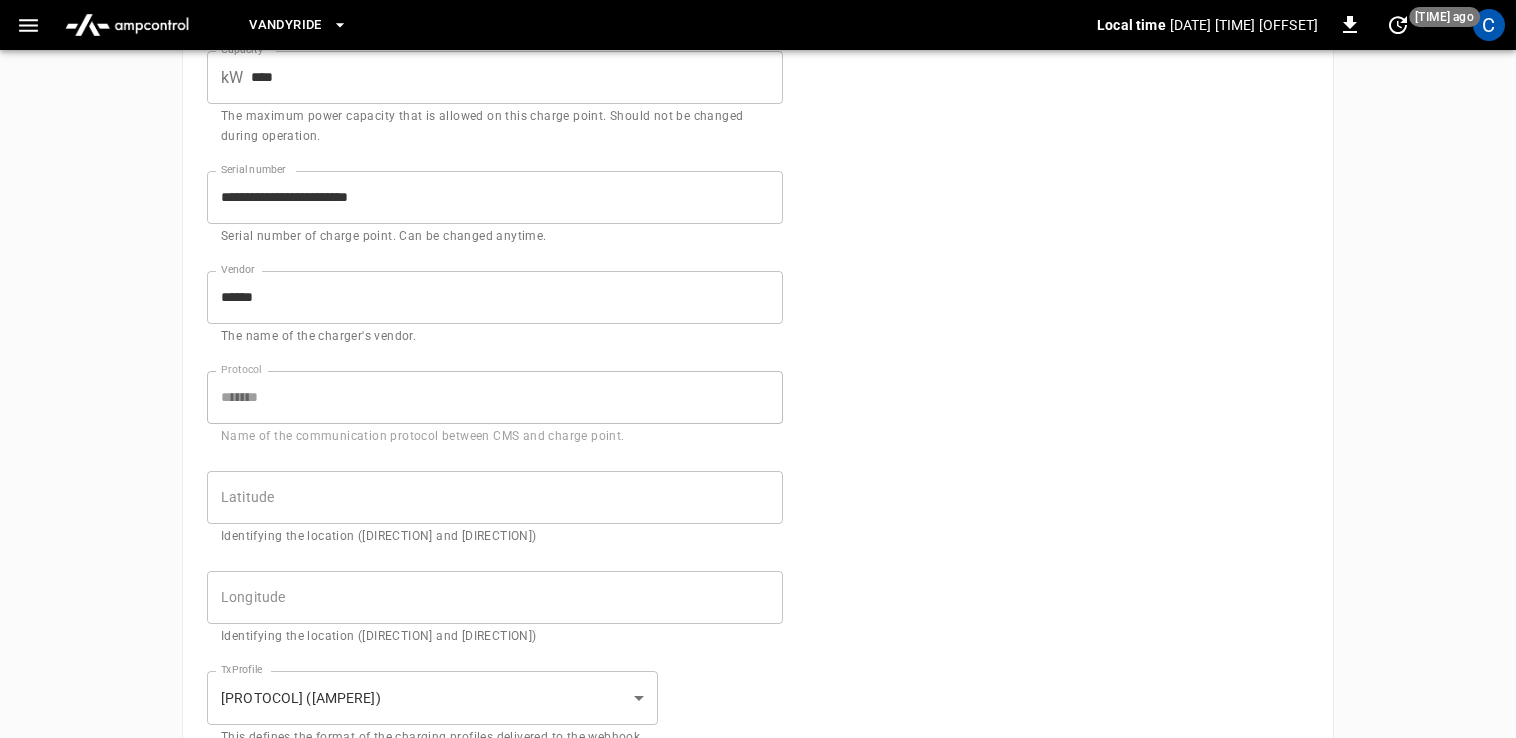 click on "**********" at bounding box center (758, 503) 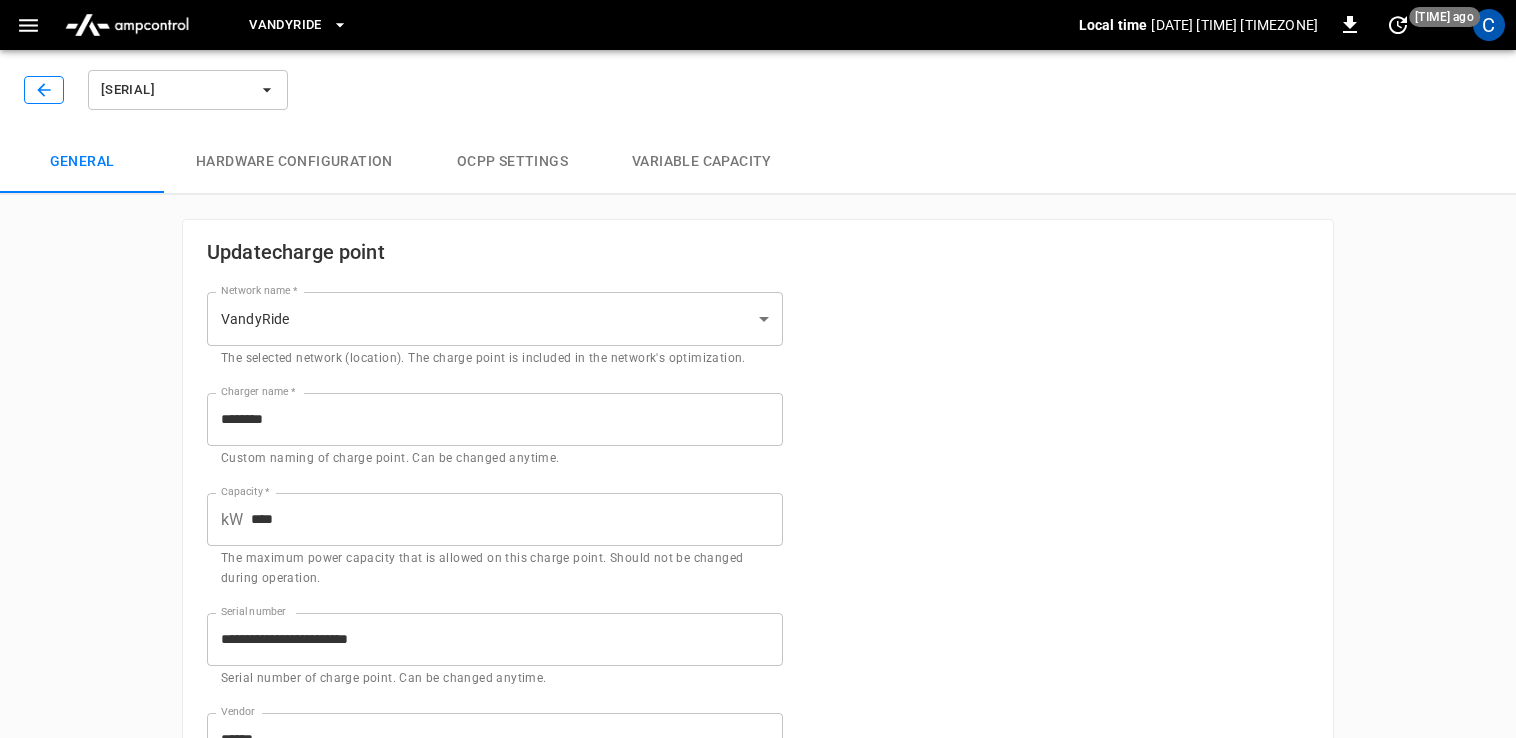 click at bounding box center [44, 90] 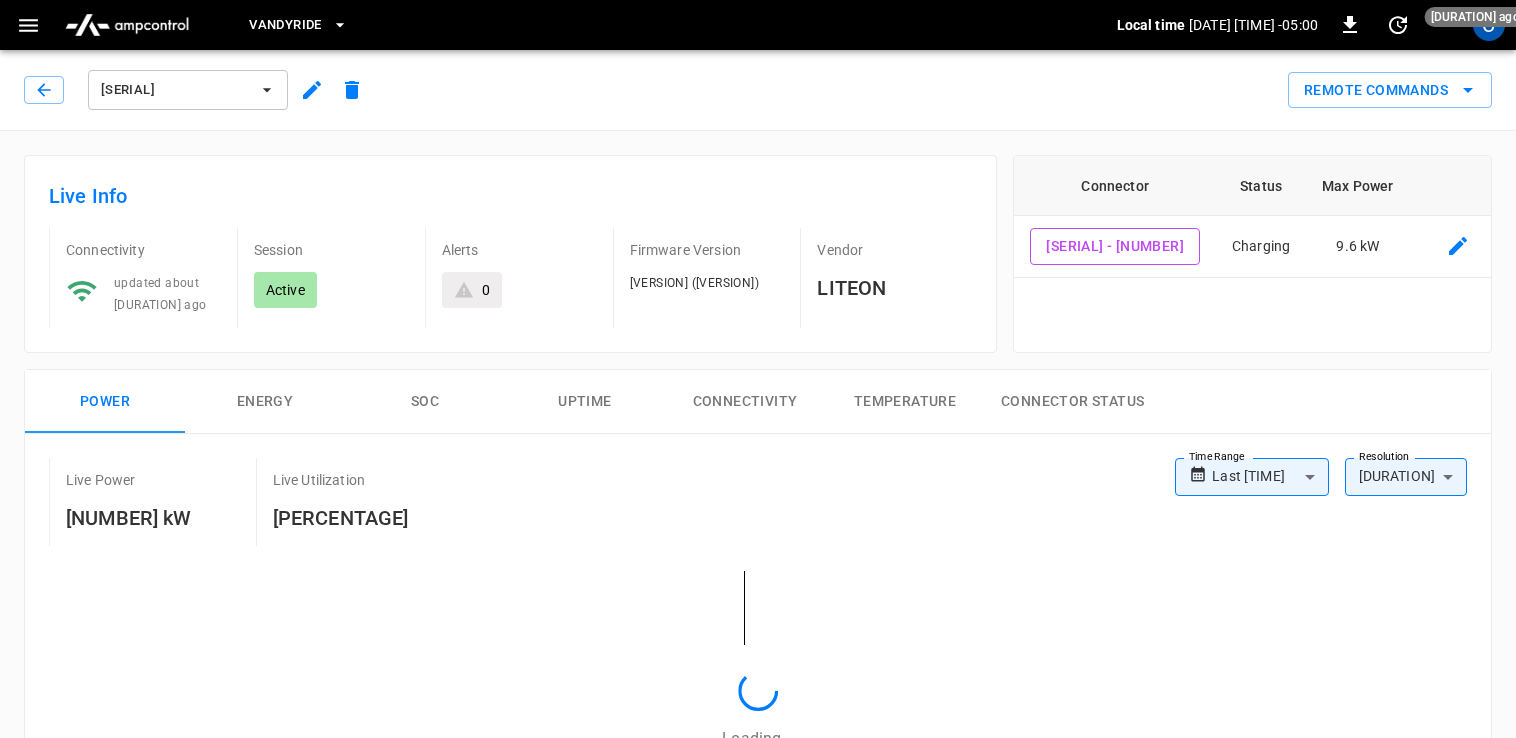 click at bounding box center [44, 90] 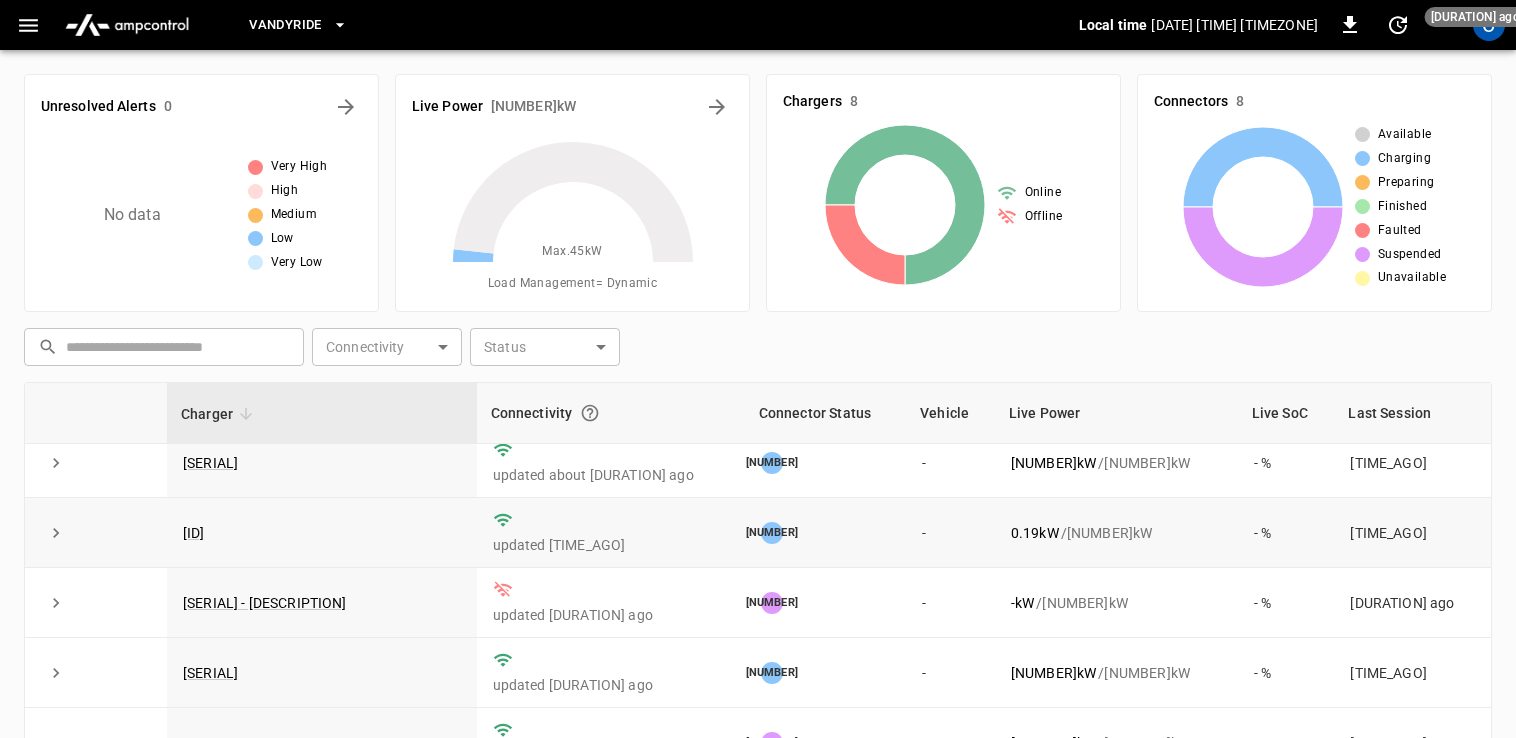 scroll, scrollTop: 102, scrollLeft: 0, axis: vertical 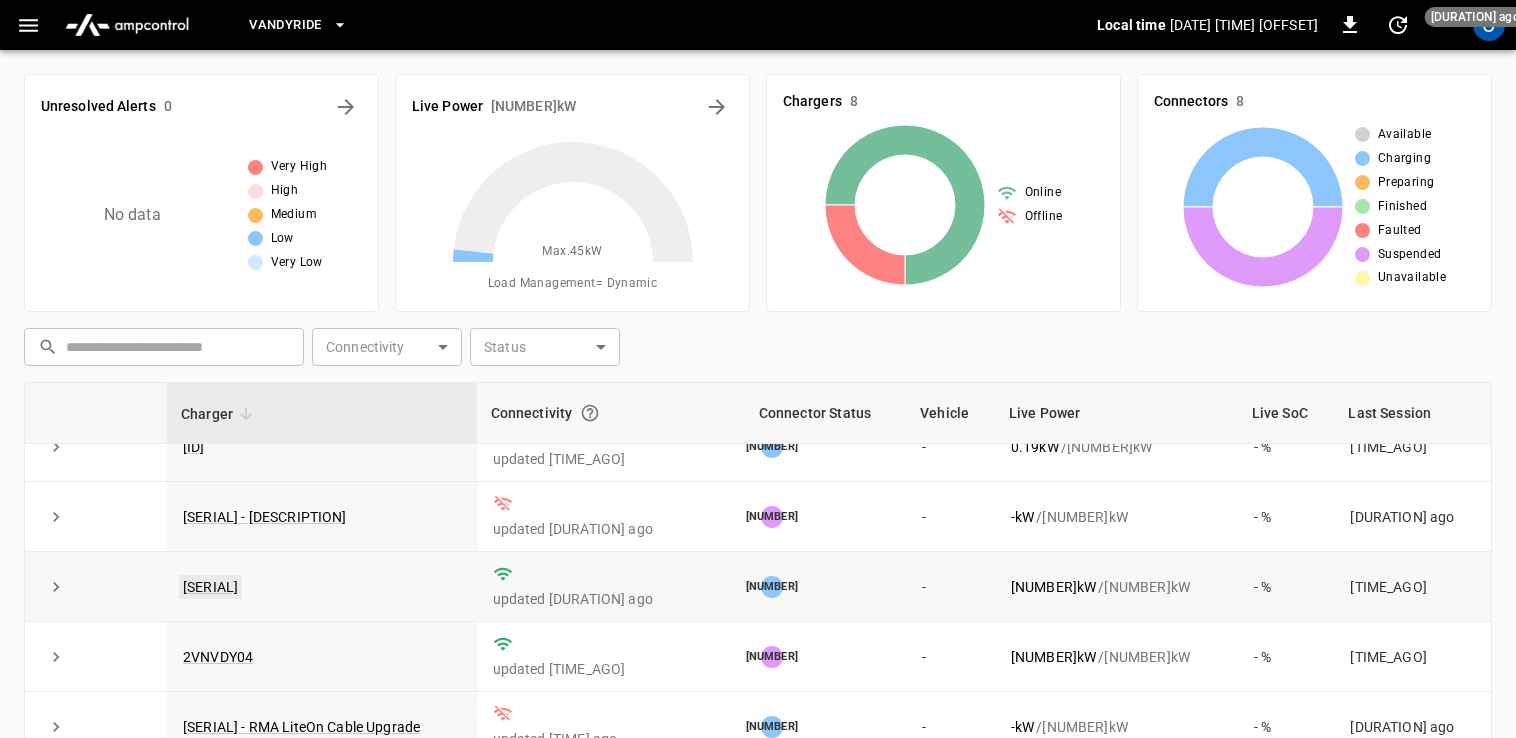 click on "[SERIAL]" at bounding box center [210, 587] 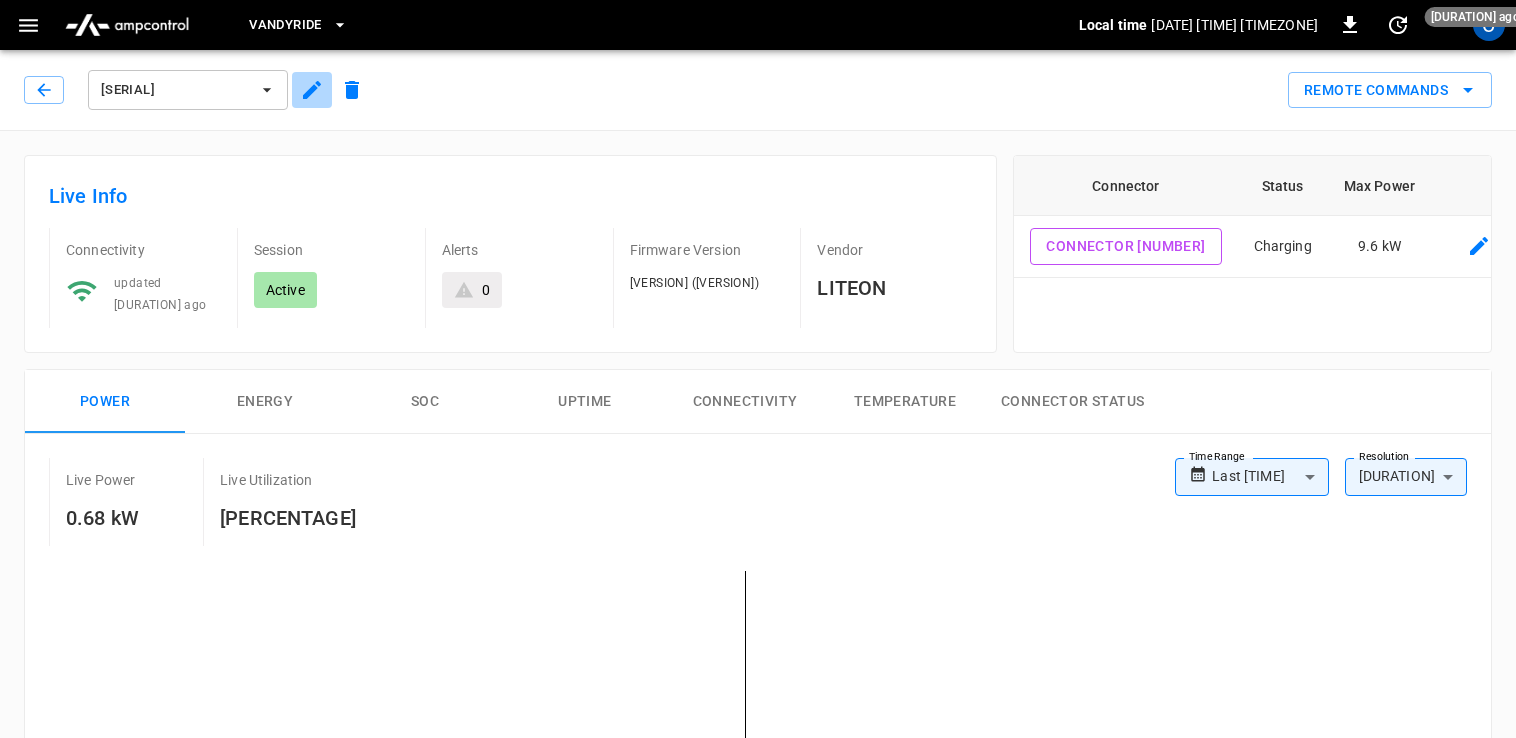 click at bounding box center [312, 90] 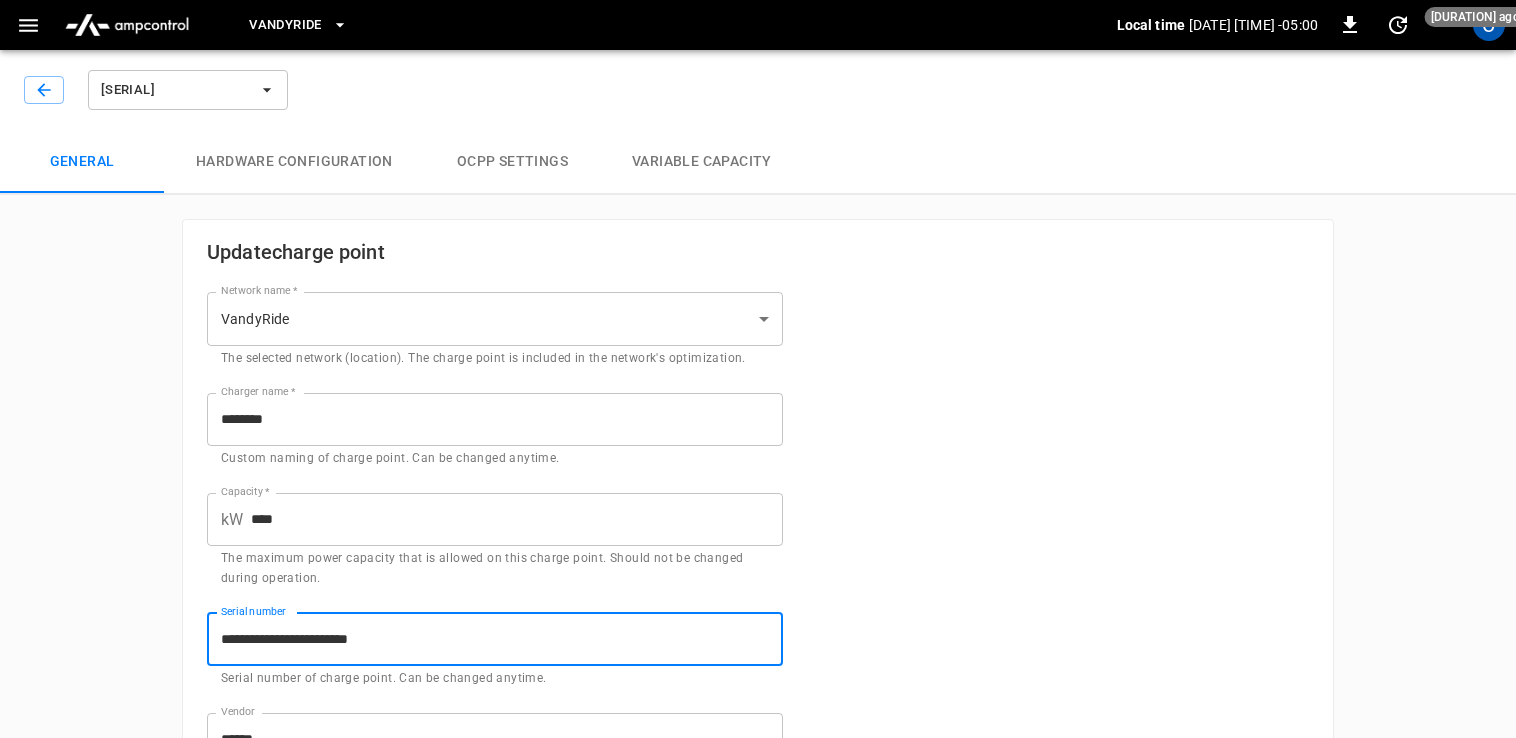 drag, startPoint x: 402, startPoint y: 643, endPoint x: 184, endPoint y: 636, distance: 218.11235 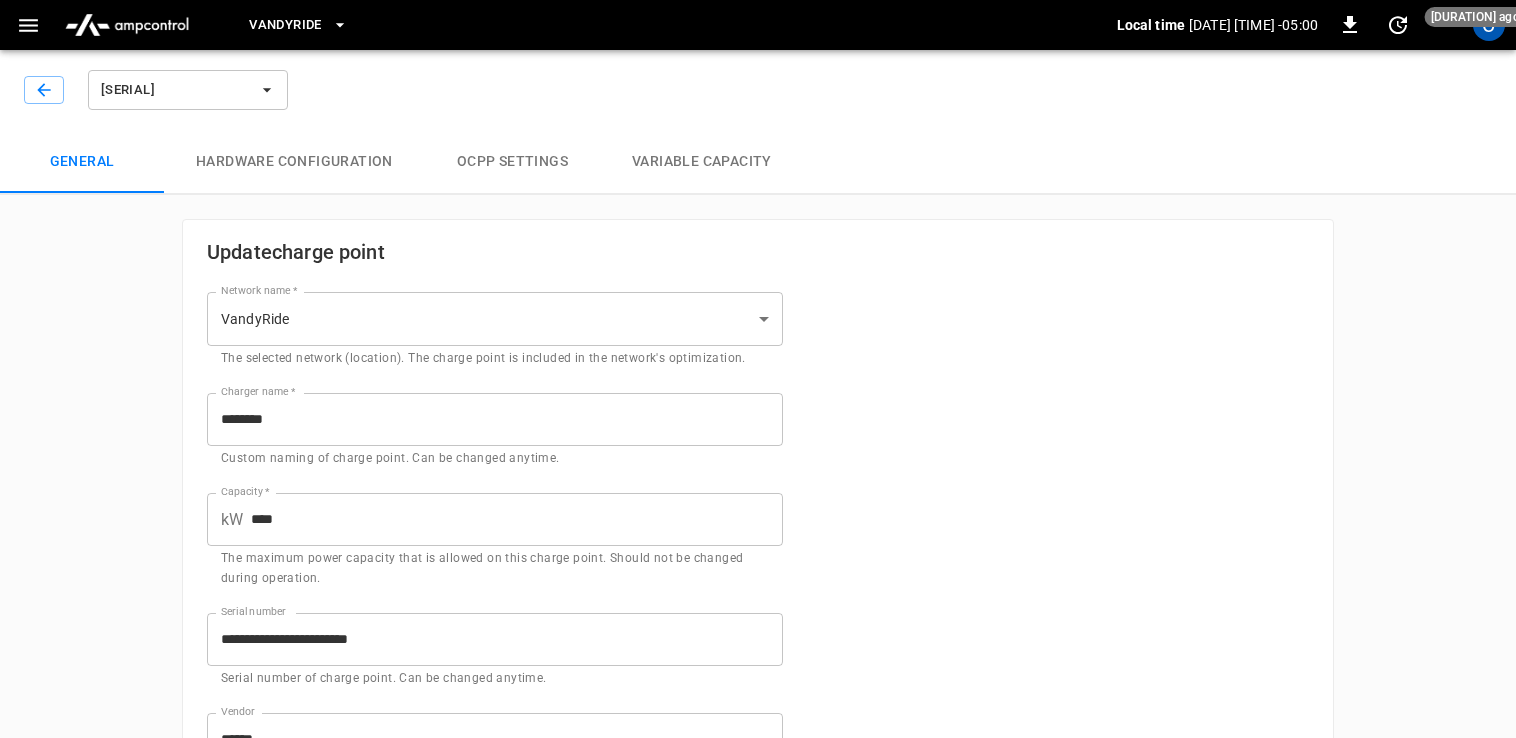 click on "**********" at bounding box center [758, 987] 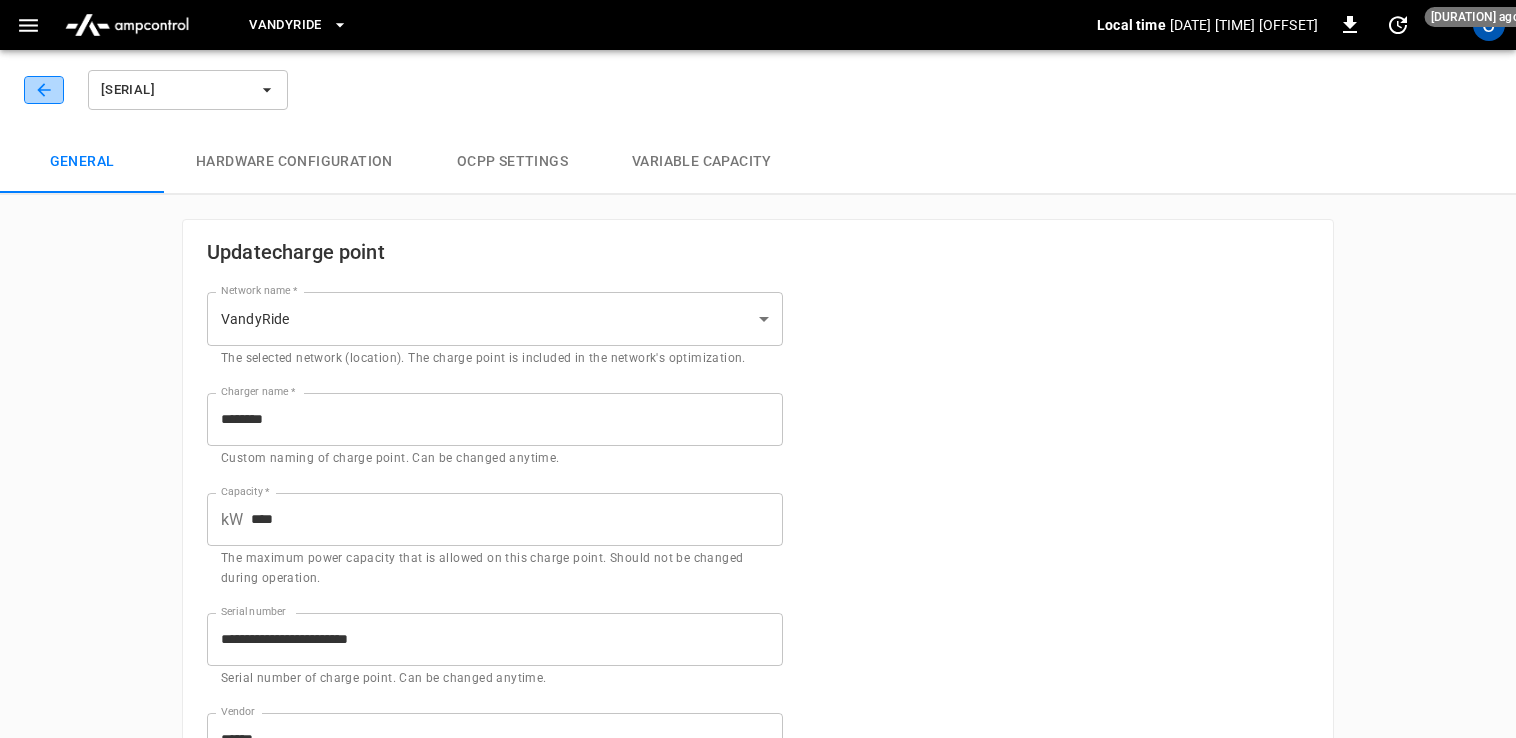 click at bounding box center [44, 90] 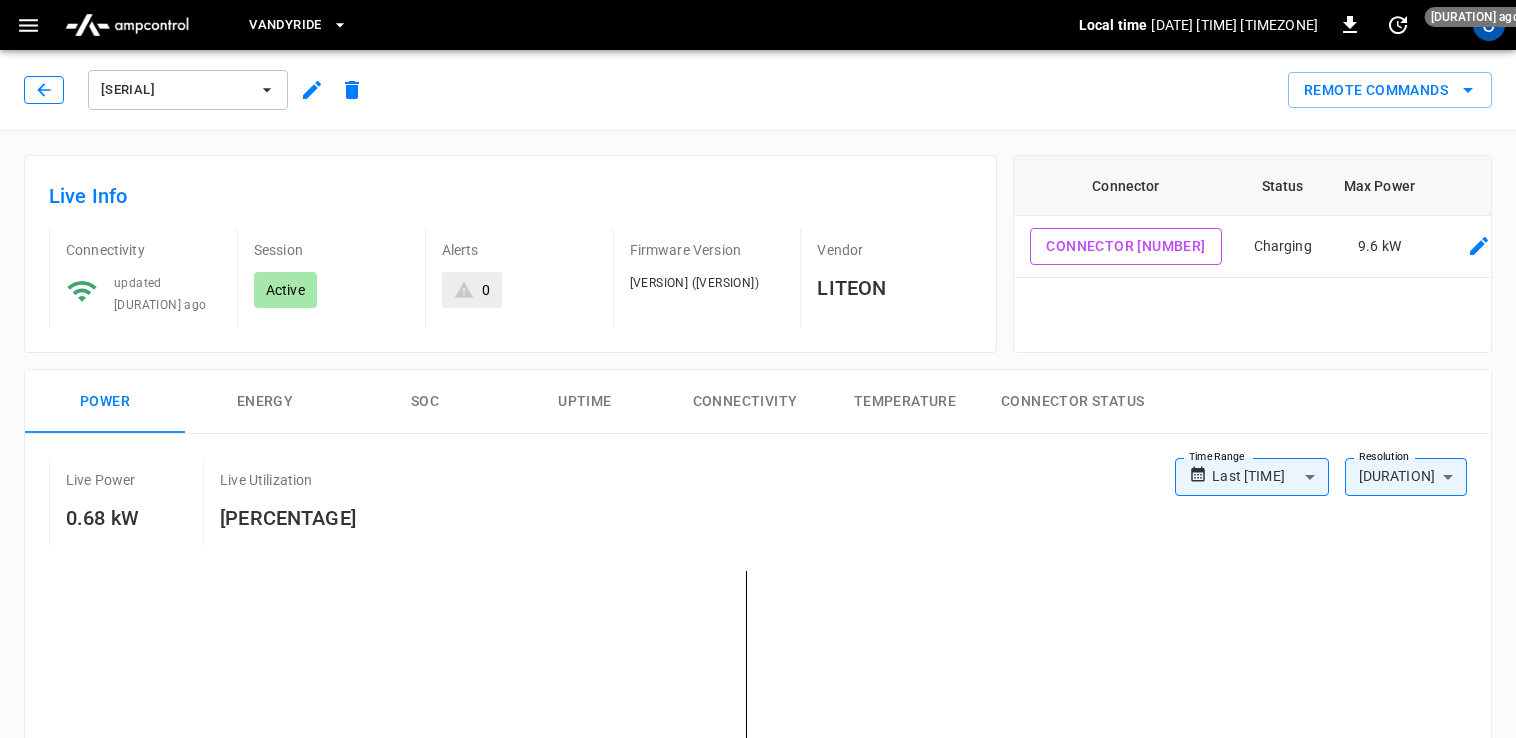click at bounding box center (44, 90) 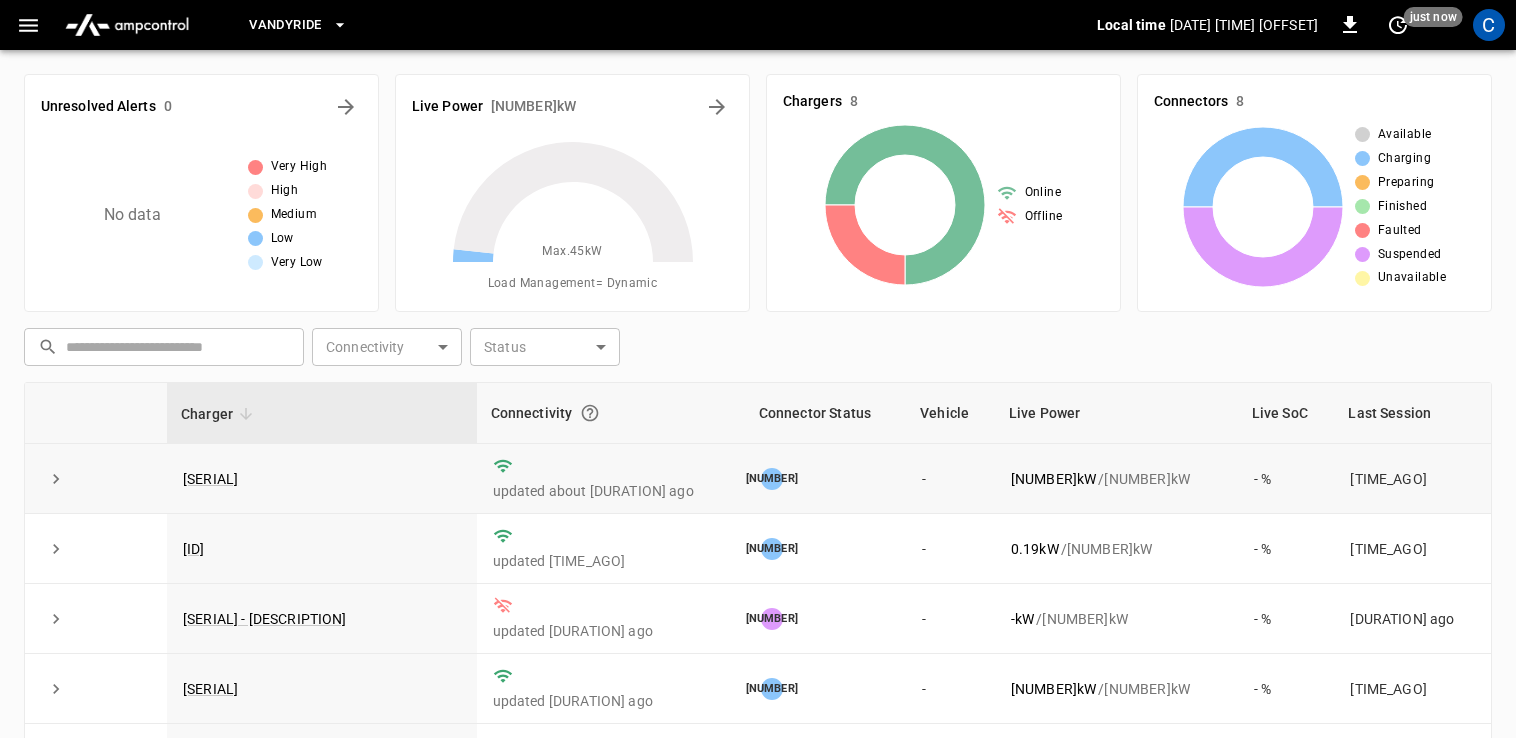 scroll, scrollTop: 102, scrollLeft: 0, axis: vertical 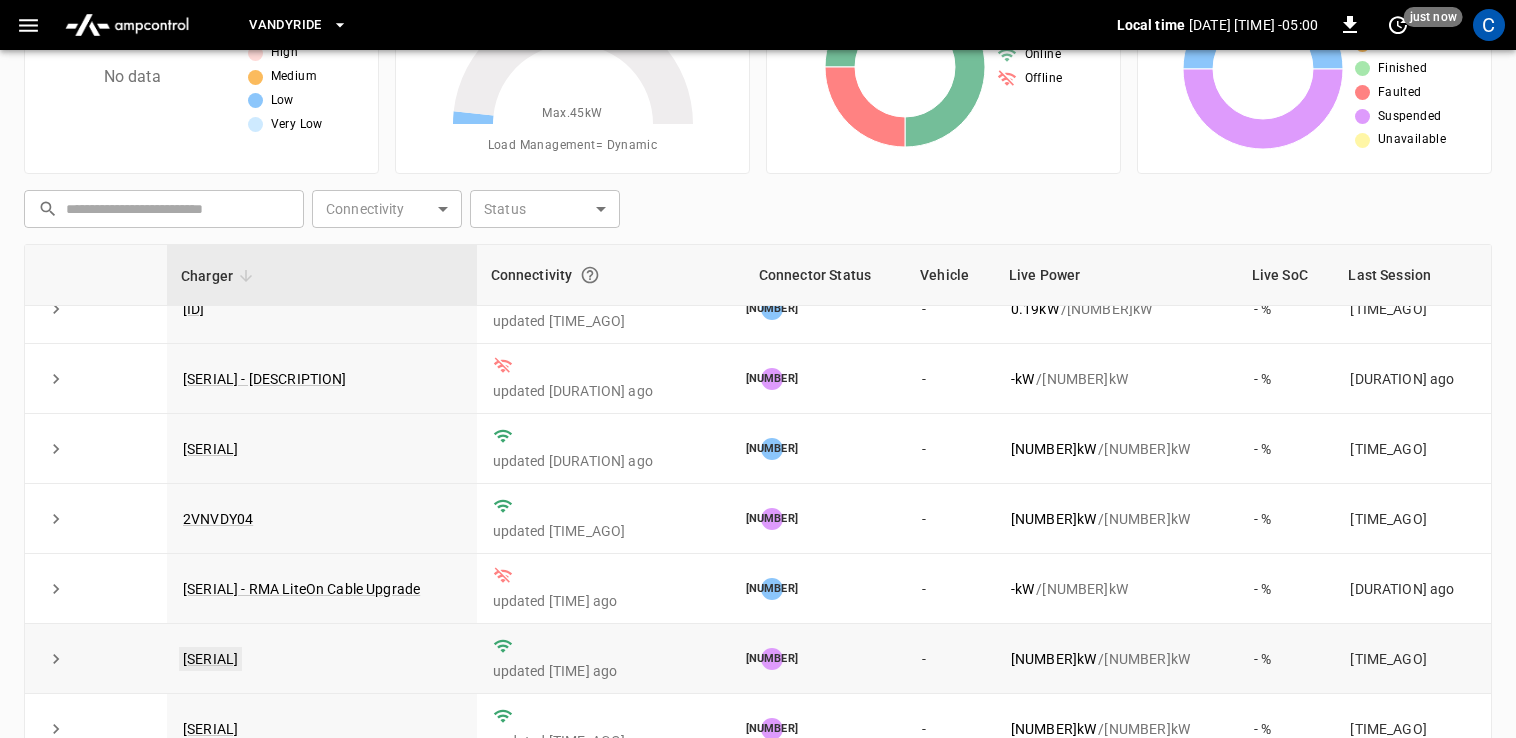 click on "[SERIAL]" at bounding box center [210, 659] 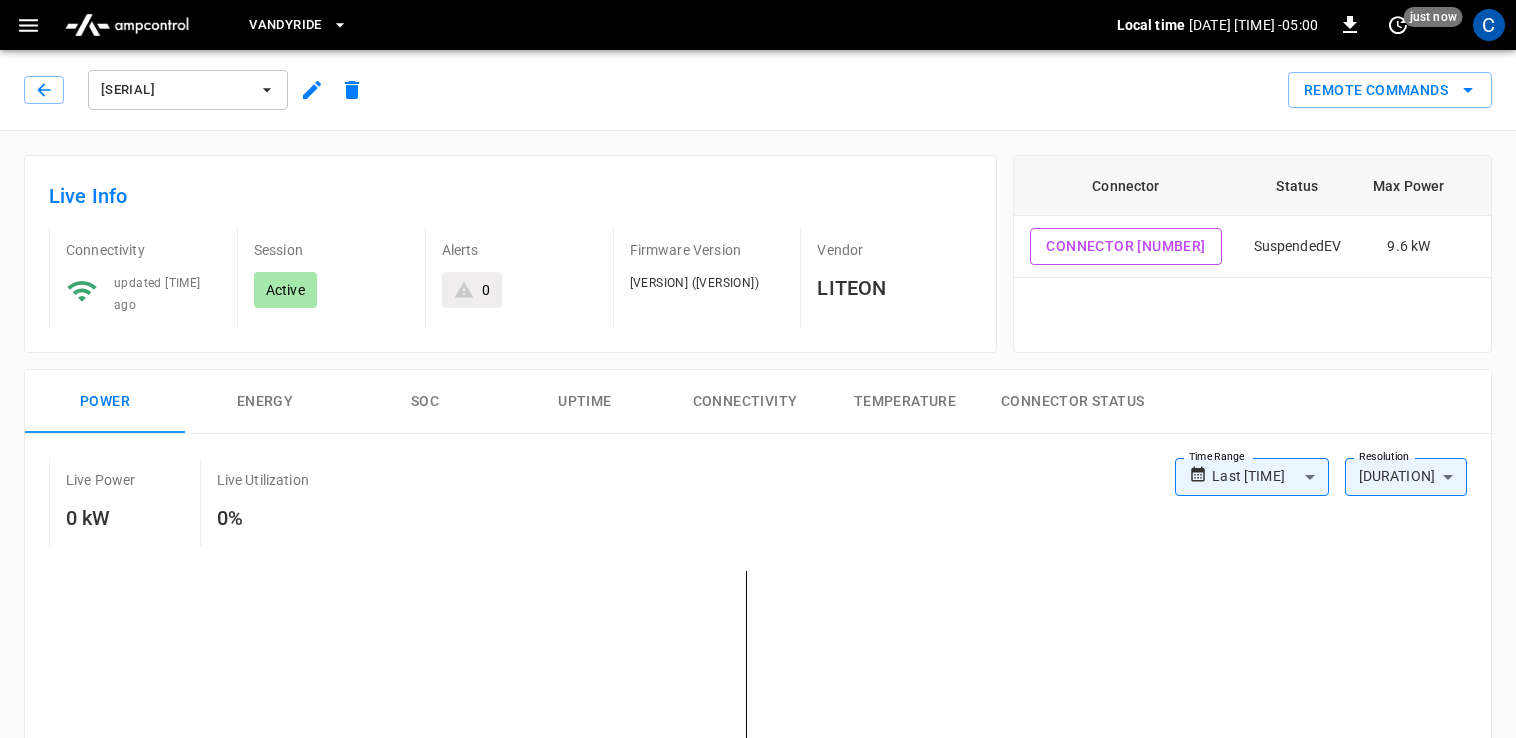 click on "[SERIAL]" at bounding box center [198, 90] 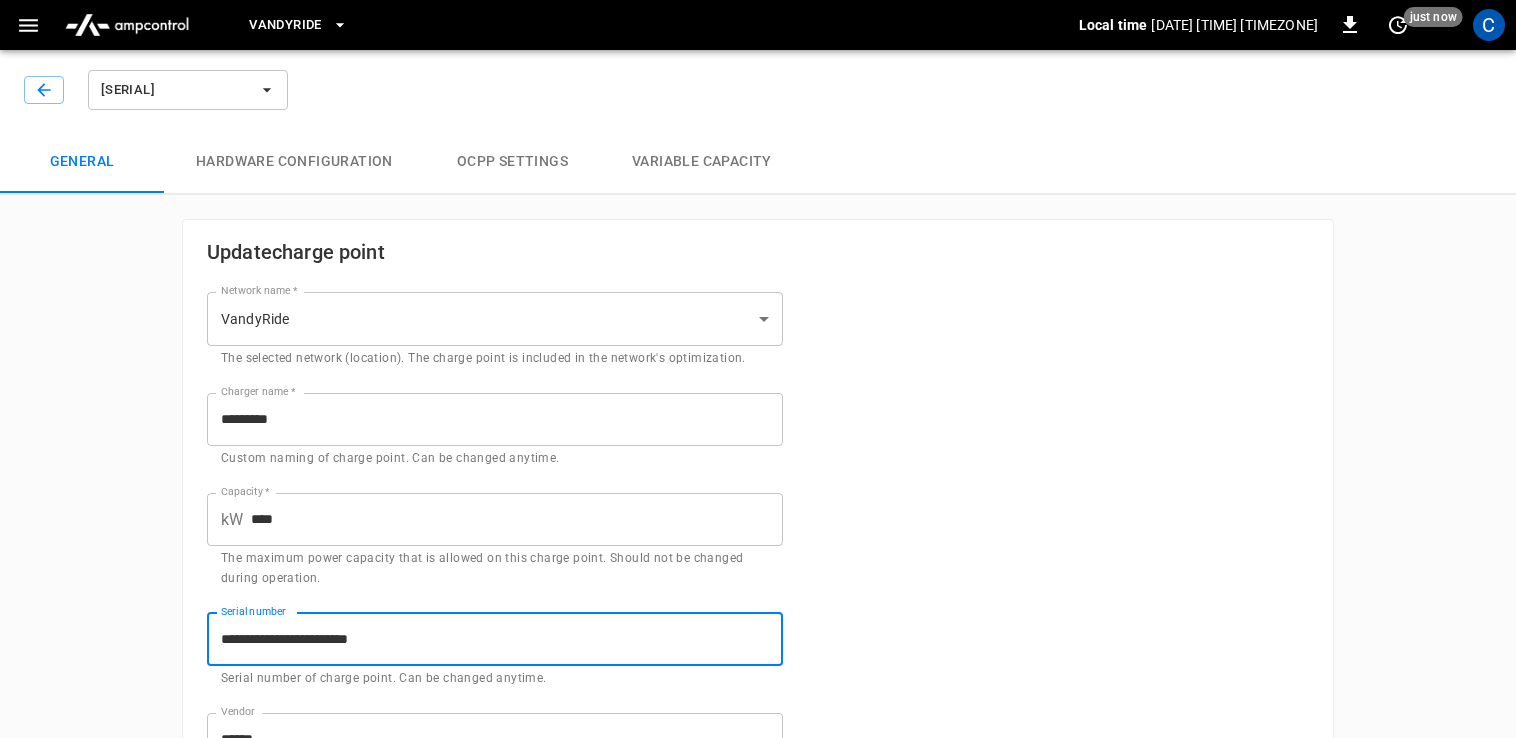 drag, startPoint x: 448, startPoint y: 642, endPoint x: 171, endPoint y: 633, distance: 277.14618 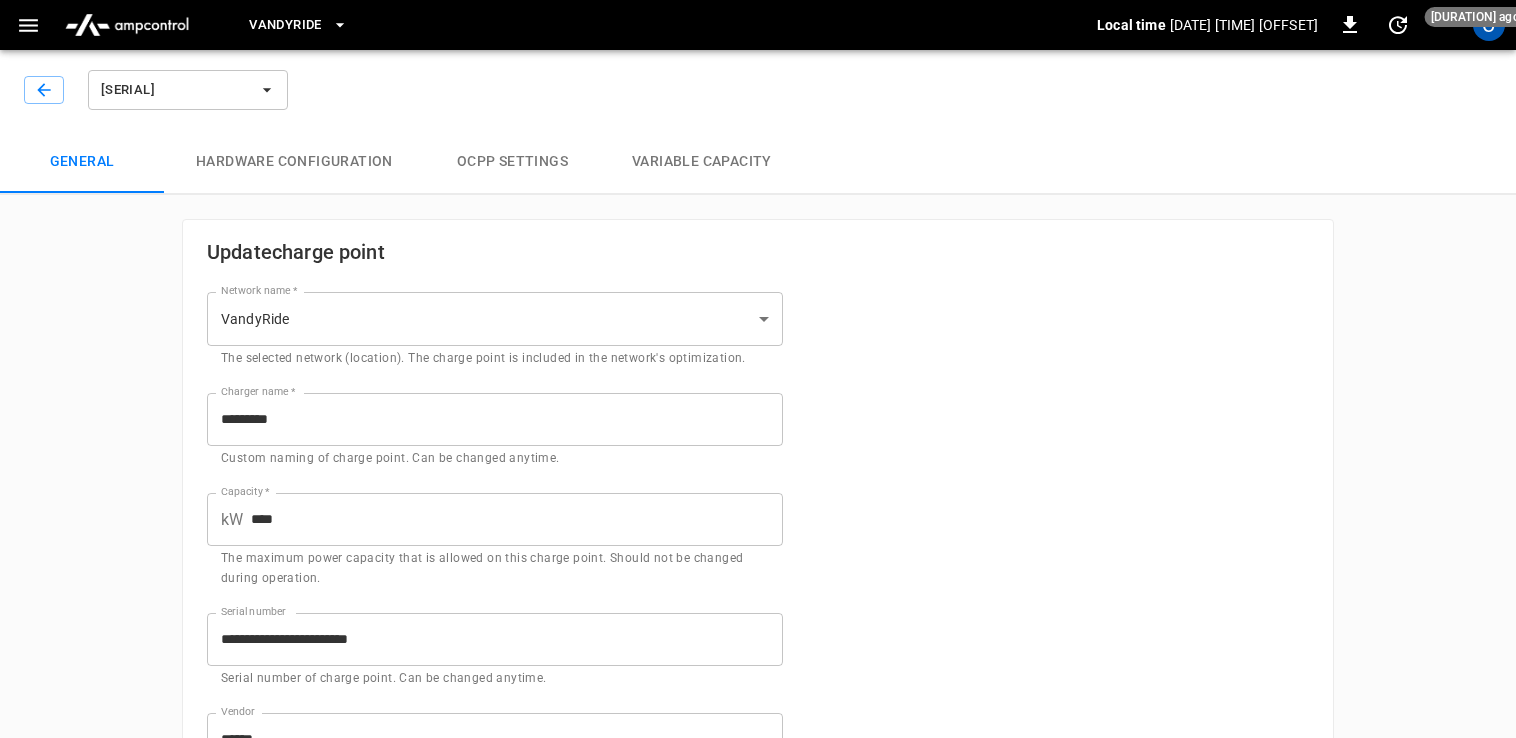 click on "**********" at bounding box center [758, 945] 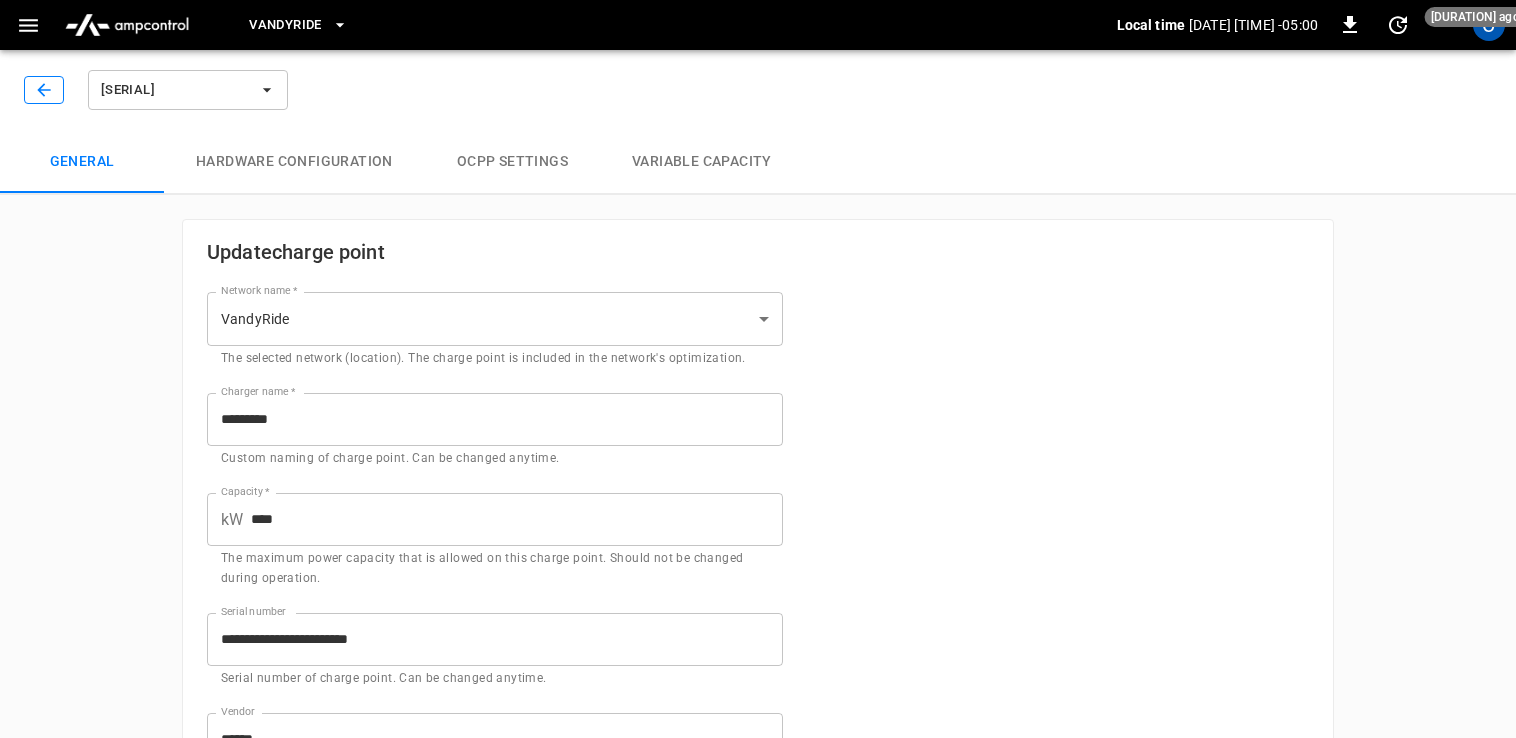 click at bounding box center [44, 90] 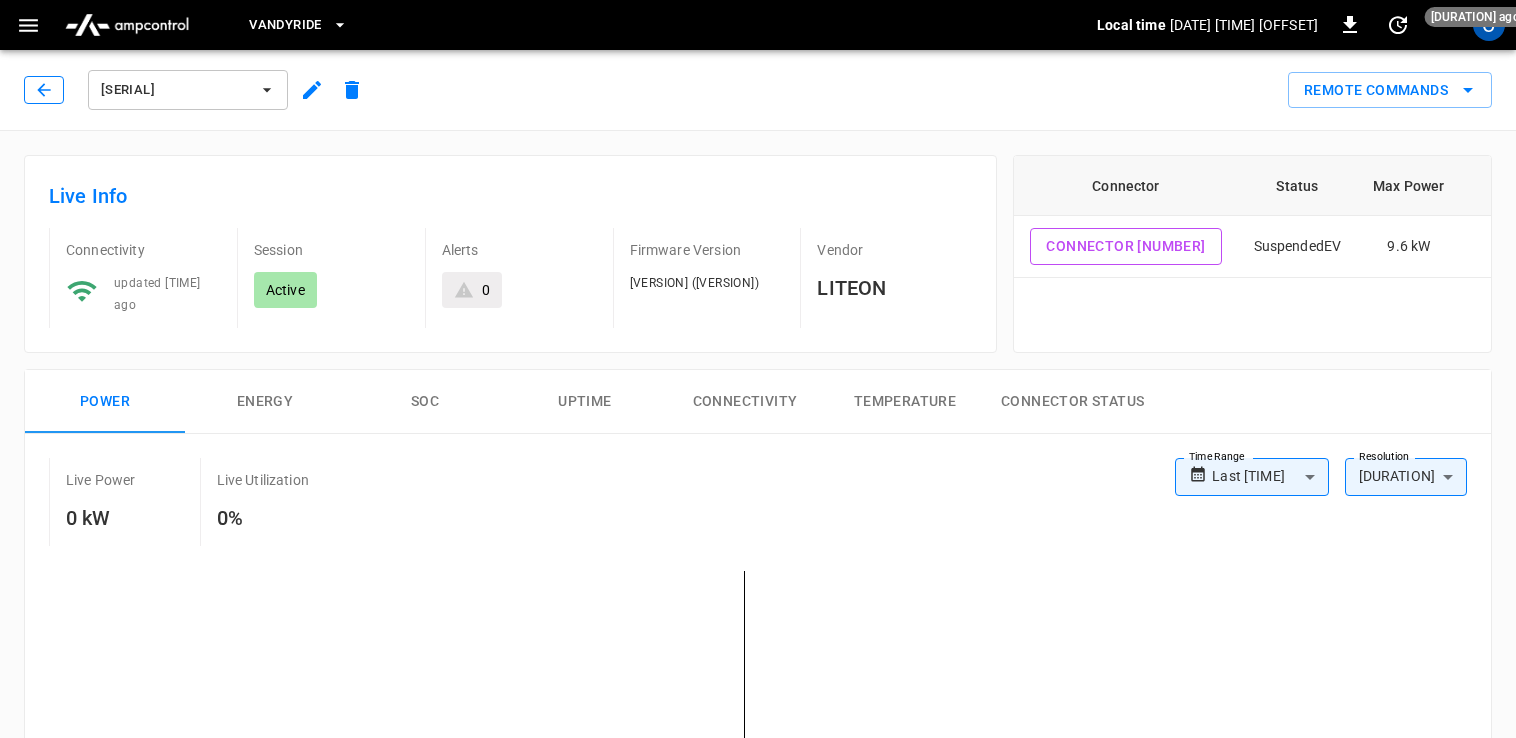 click at bounding box center (44, 90) 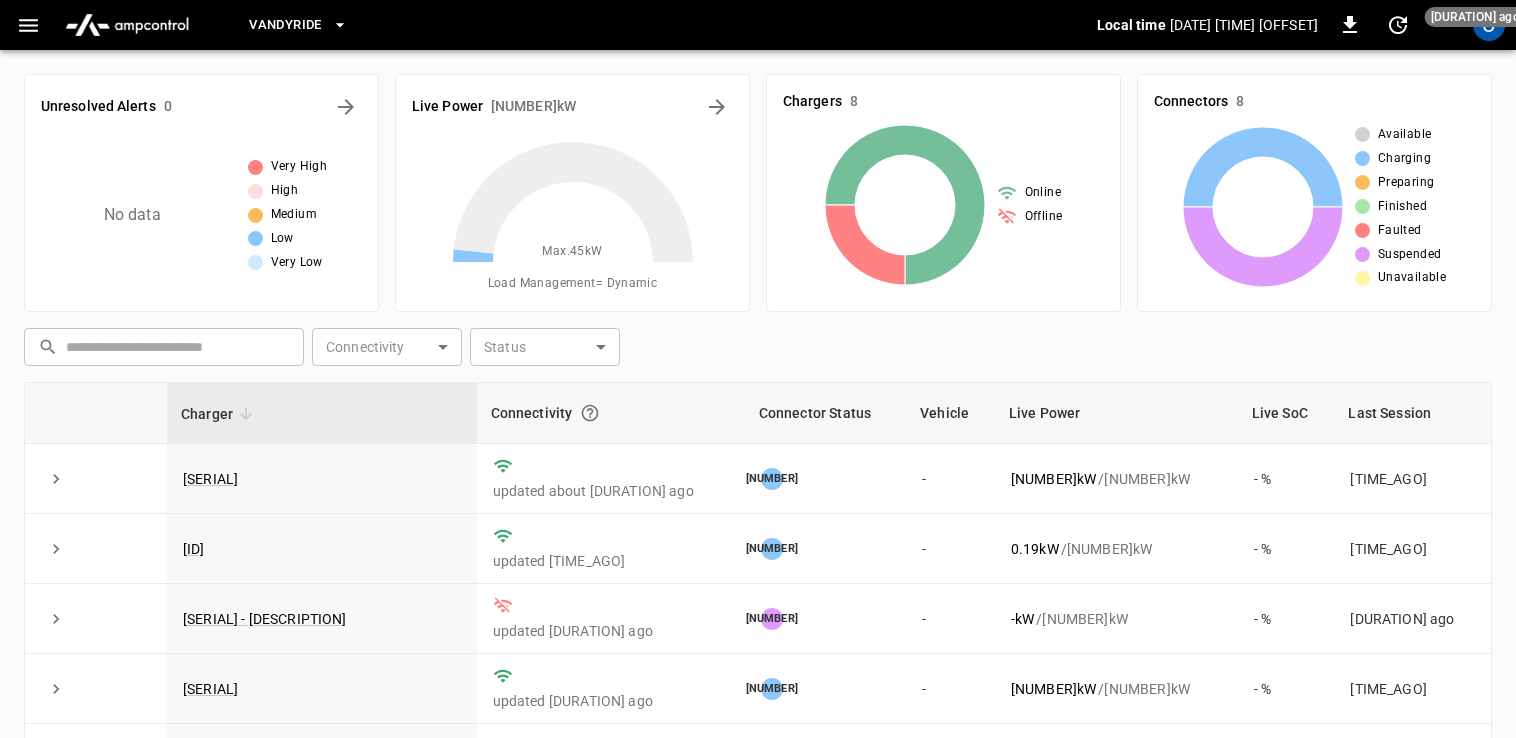 scroll, scrollTop: 138, scrollLeft: 0, axis: vertical 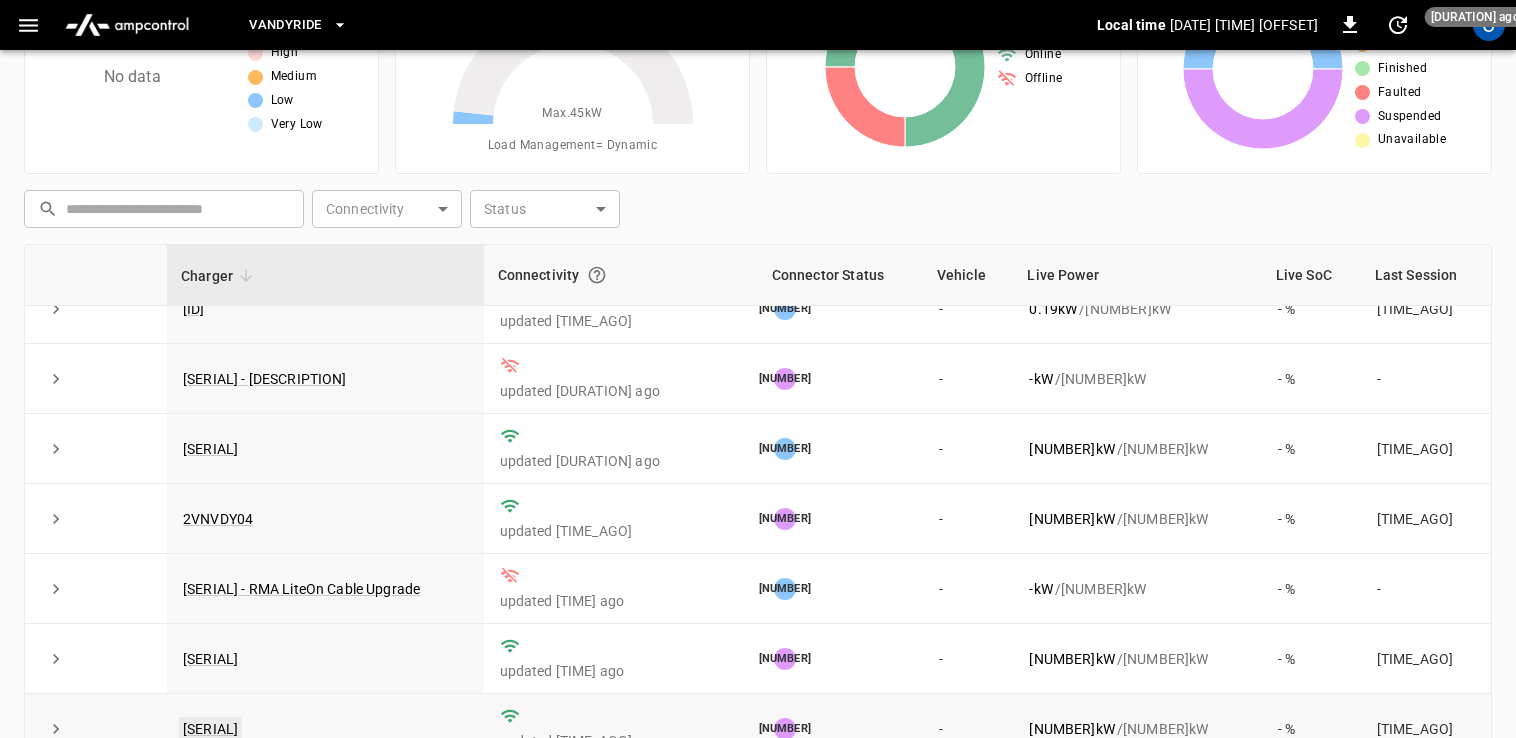 click on "[SERIAL]" at bounding box center (210, 729) 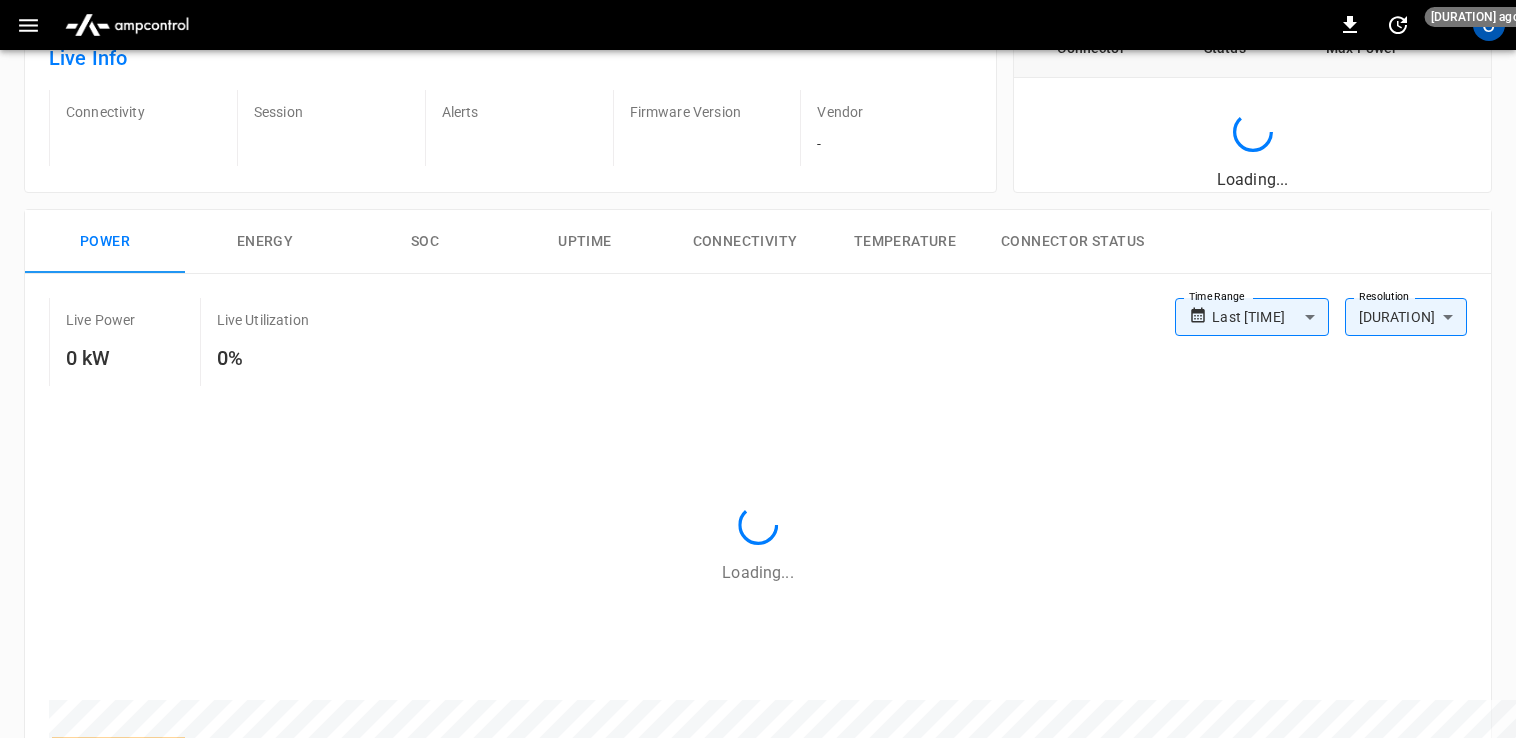 scroll, scrollTop: 0, scrollLeft: 0, axis: both 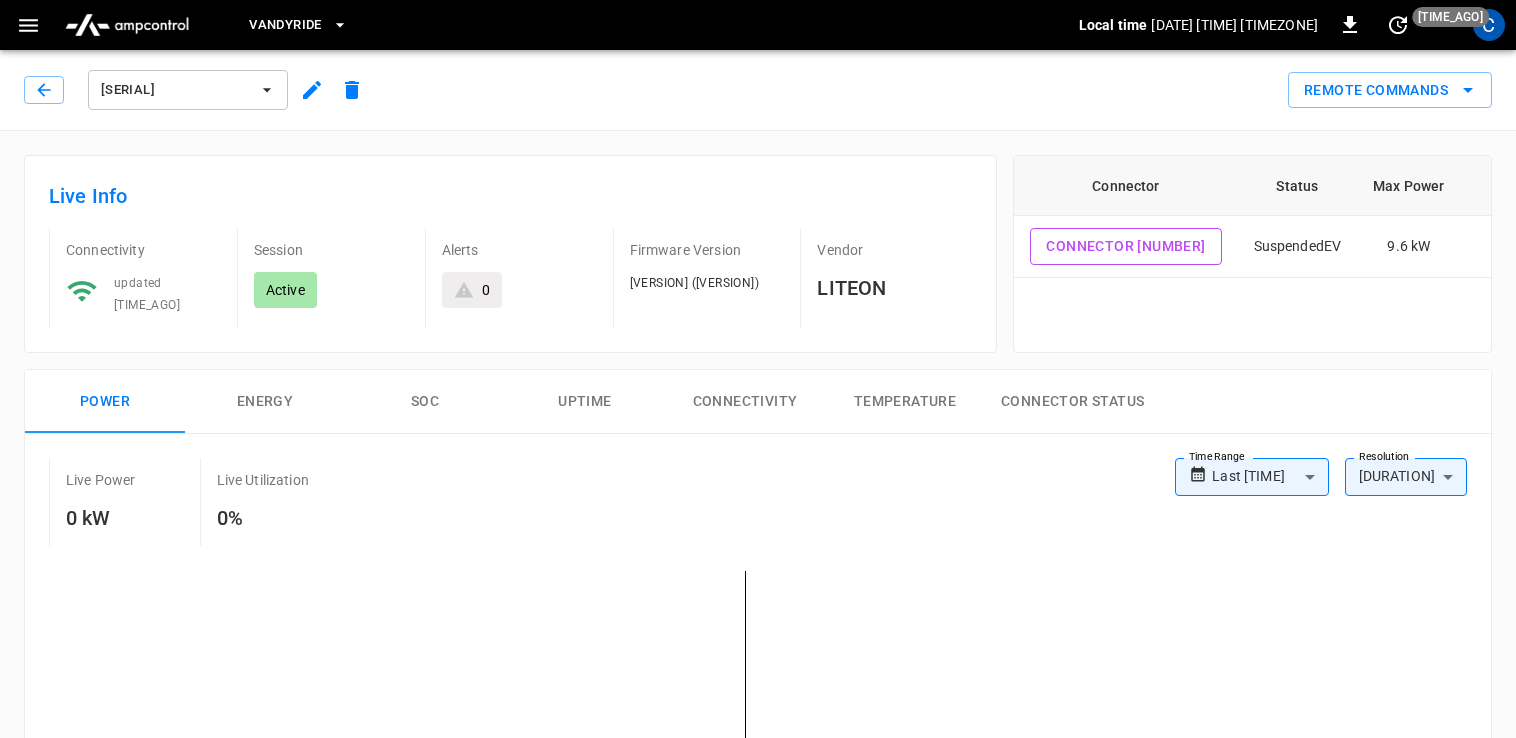click at bounding box center [312, 90] 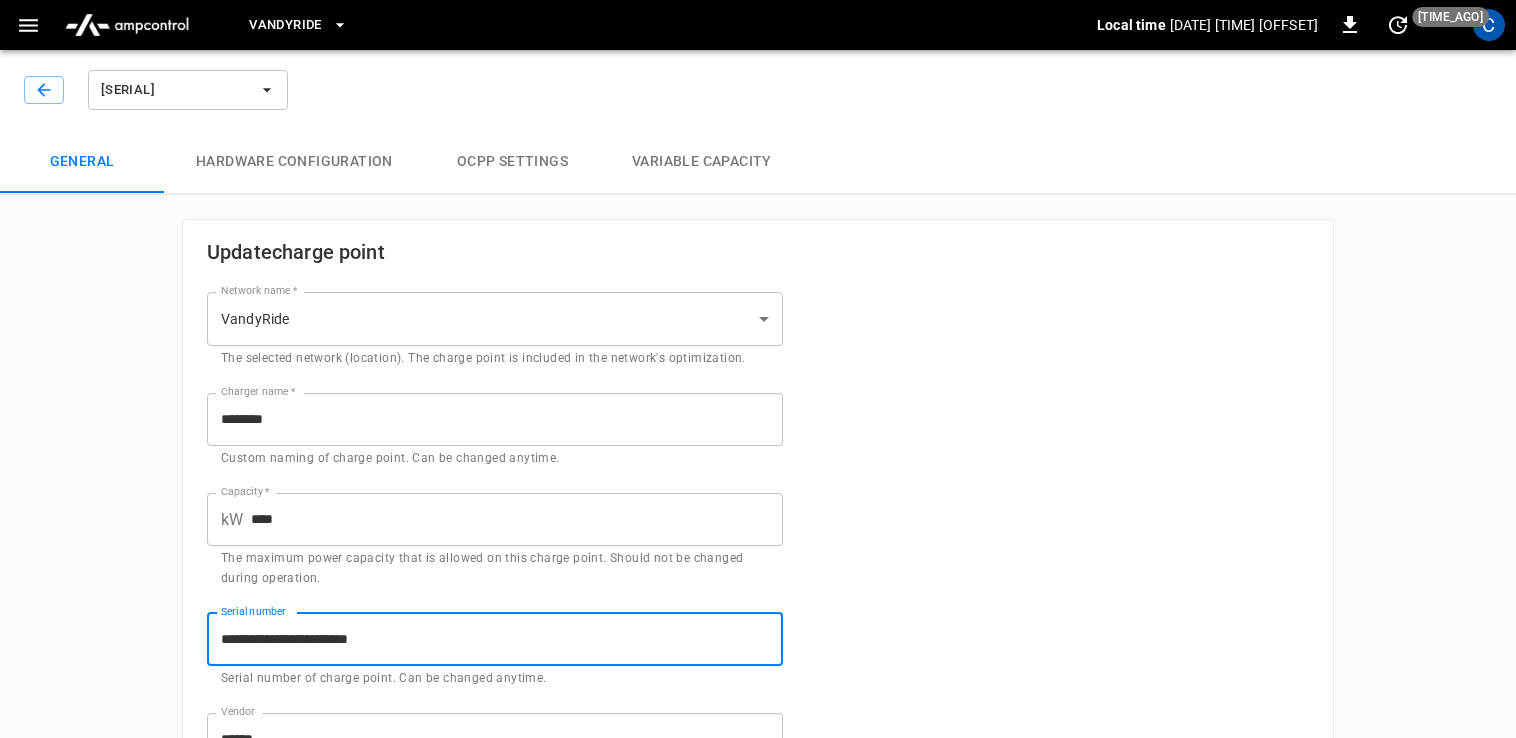 drag, startPoint x: 423, startPoint y: 642, endPoint x: 194, endPoint y: 622, distance: 229.8717 